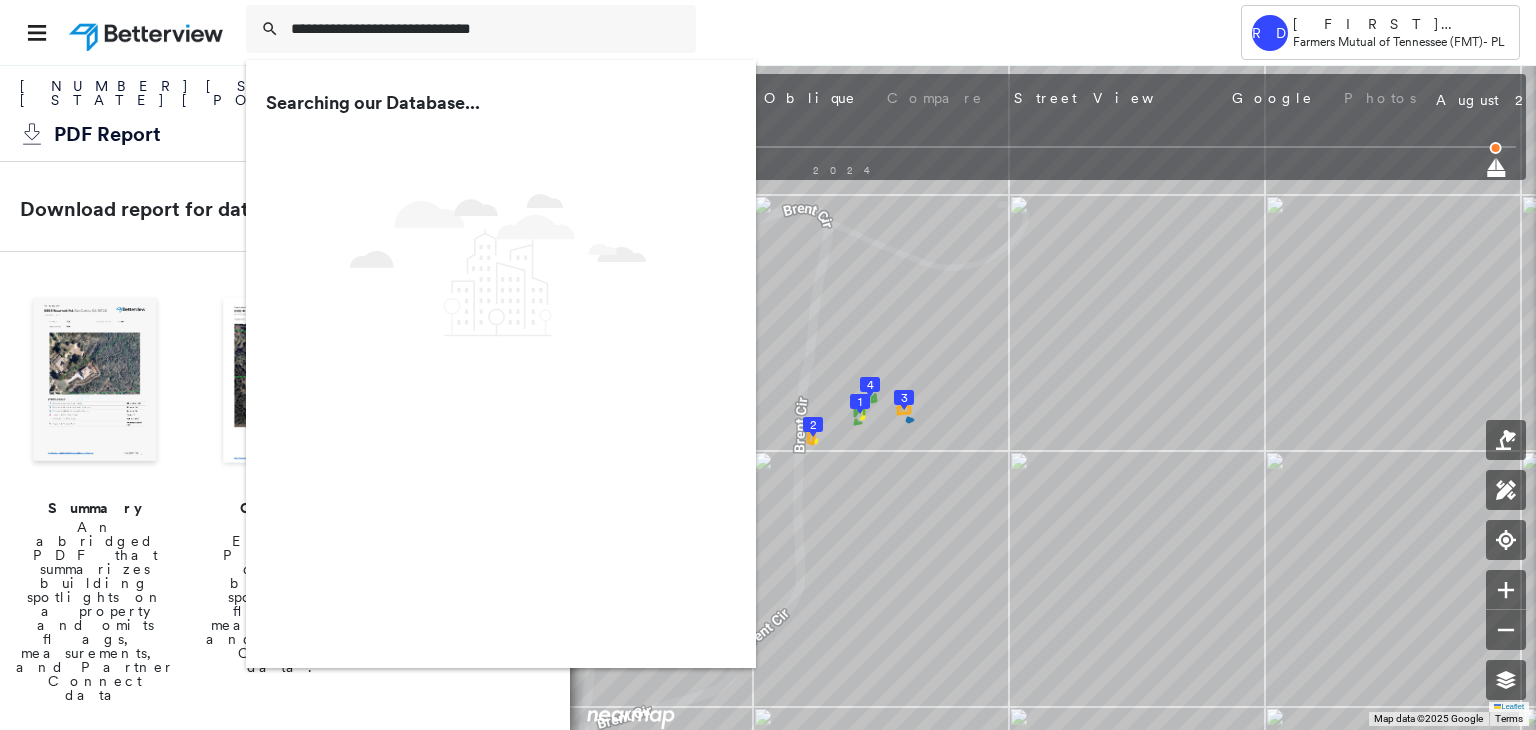 scroll, scrollTop: 0, scrollLeft: 0, axis: both 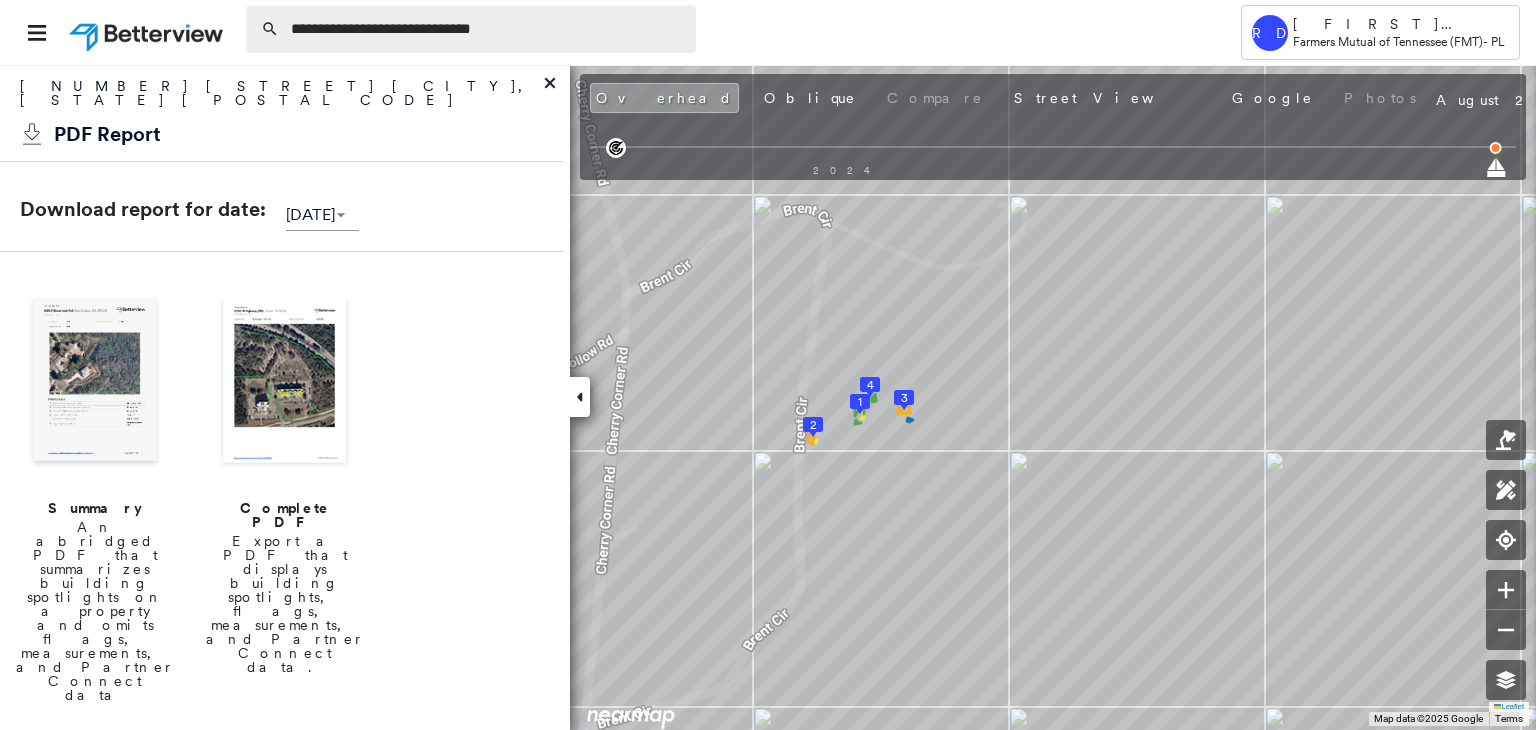 click on "**********" at bounding box center [487, 29] 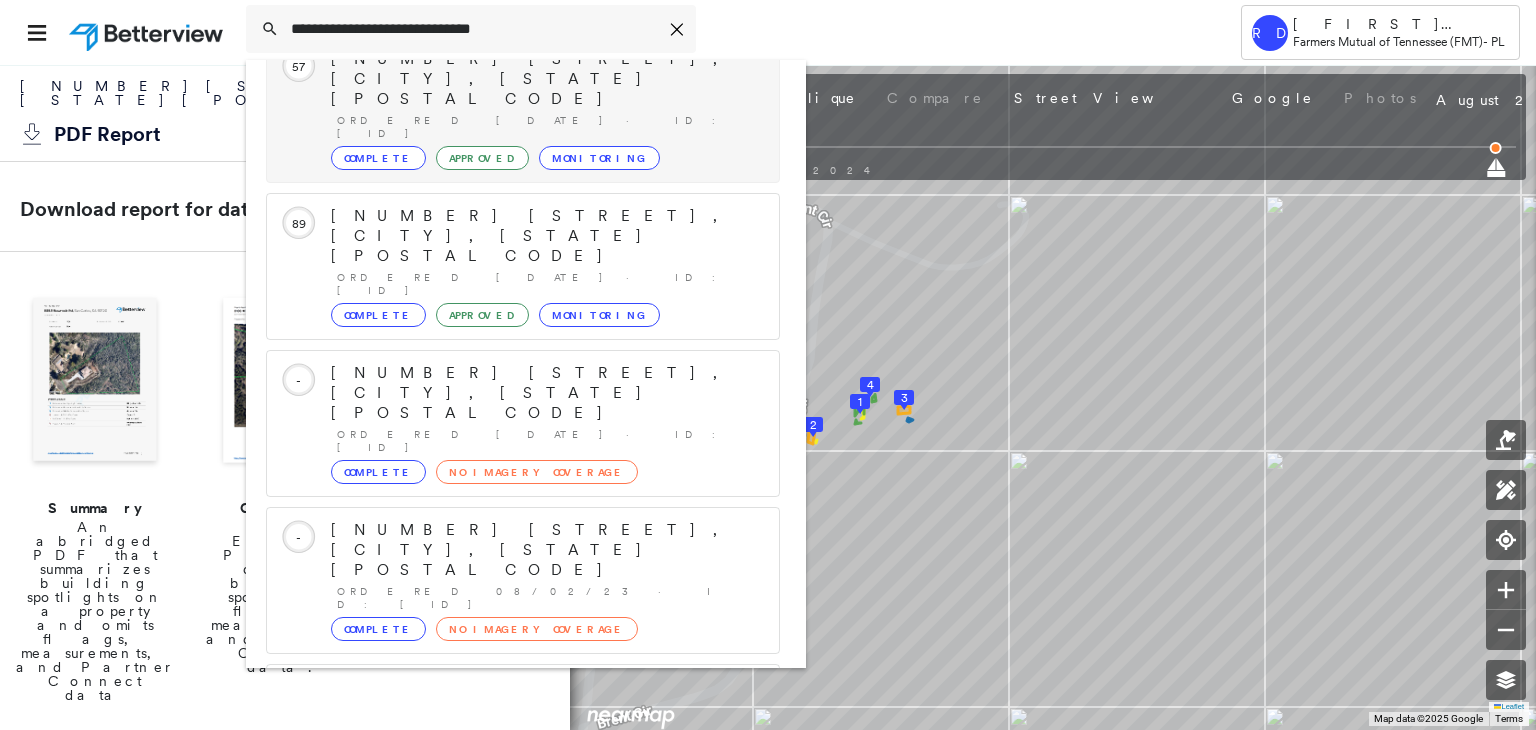 scroll, scrollTop: 208, scrollLeft: 0, axis: vertical 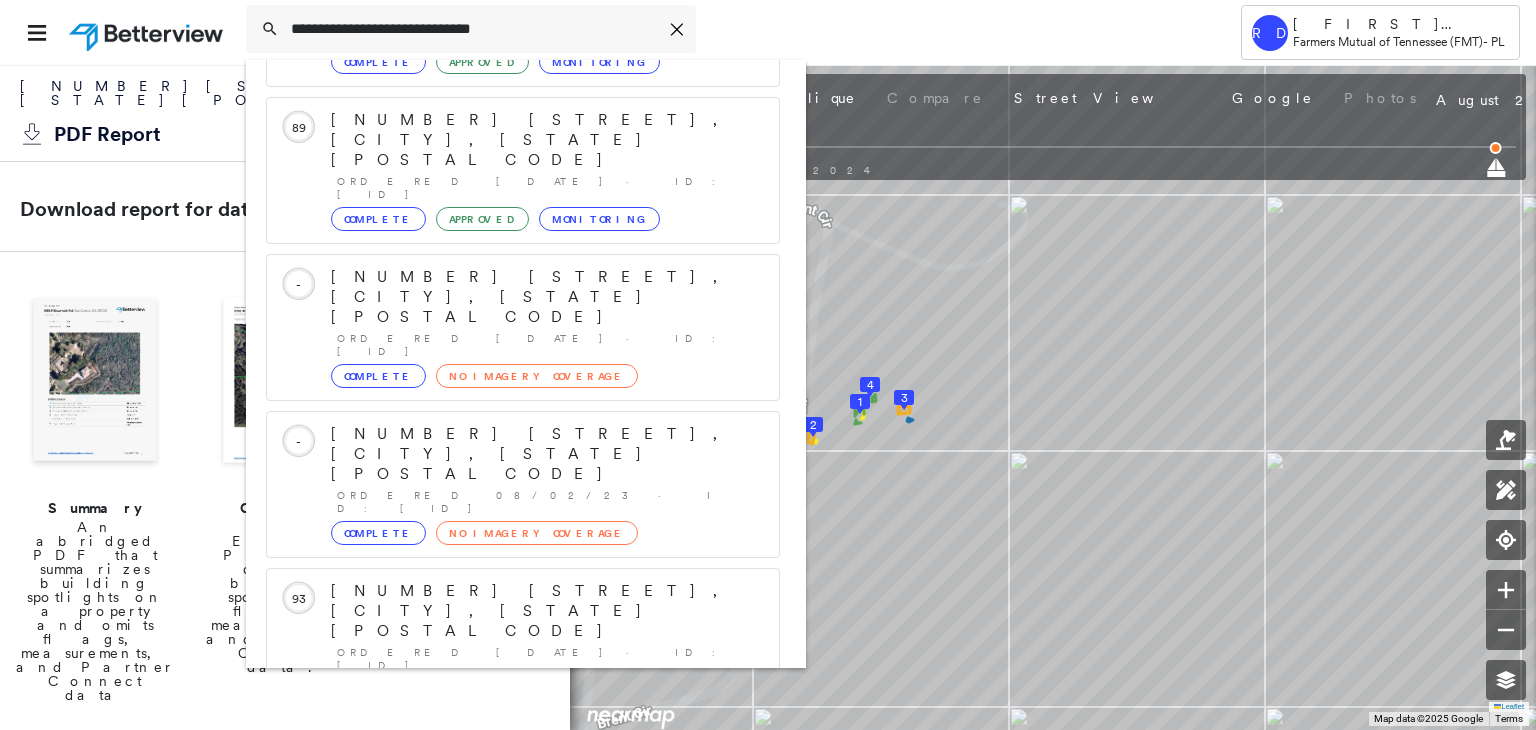 type on "**********" 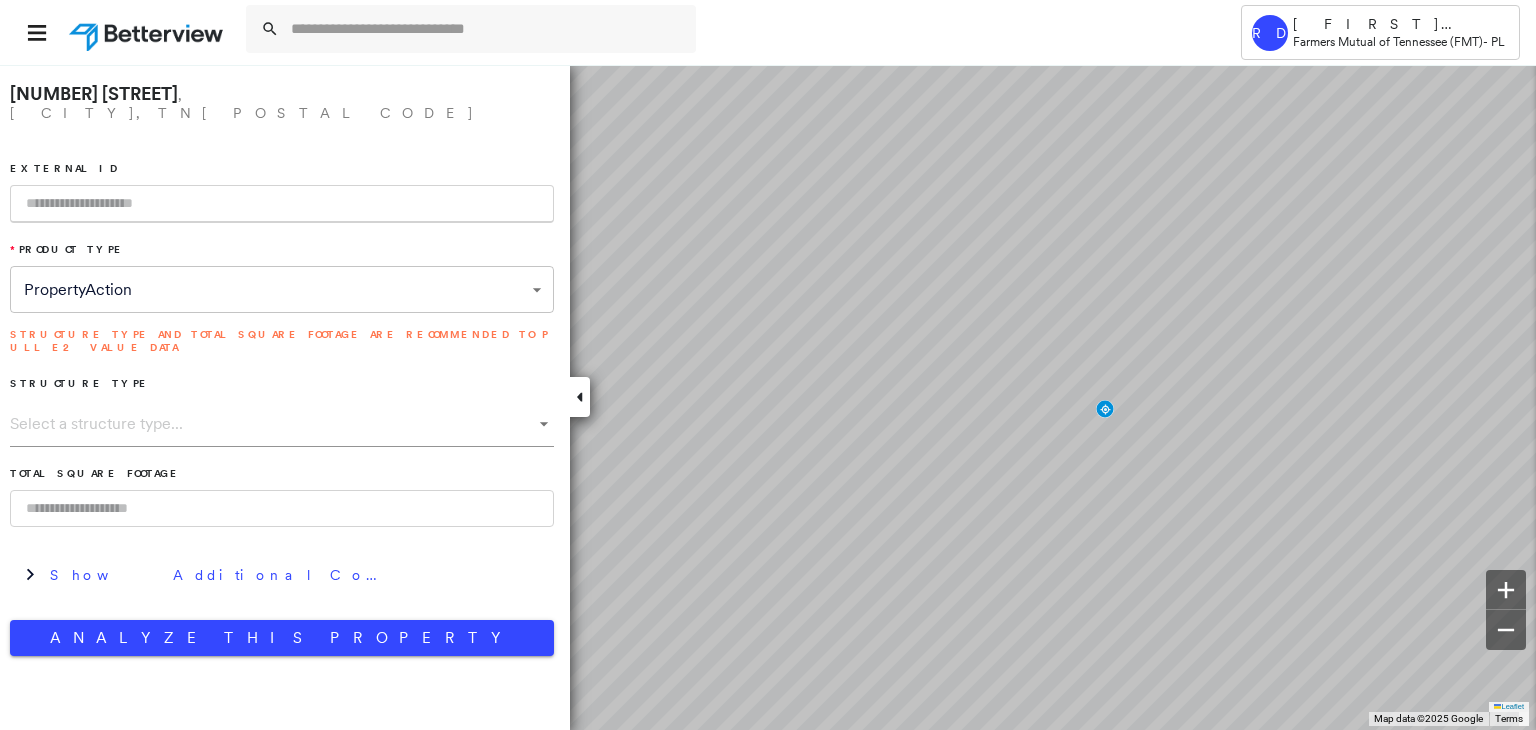 paste on "**********" 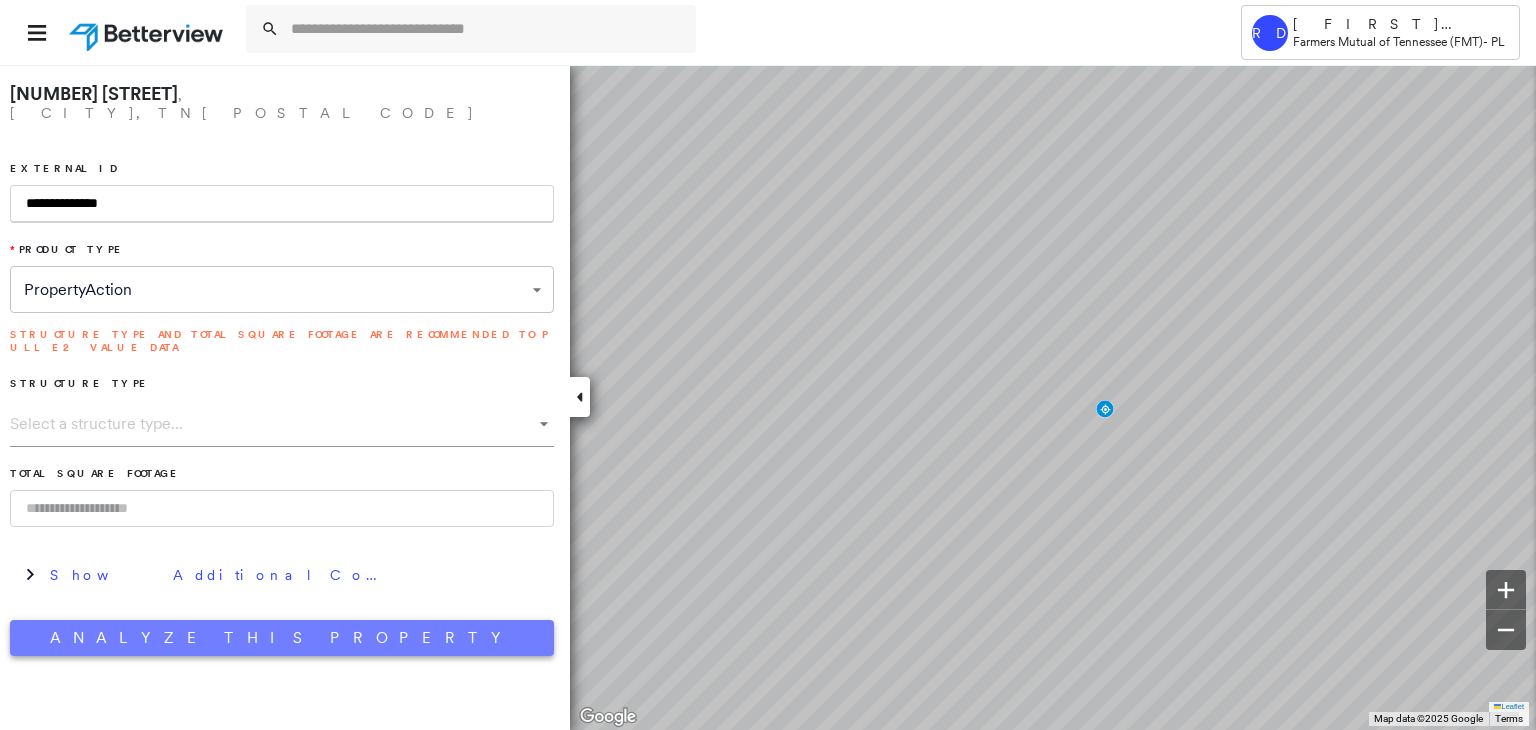 type on "**********" 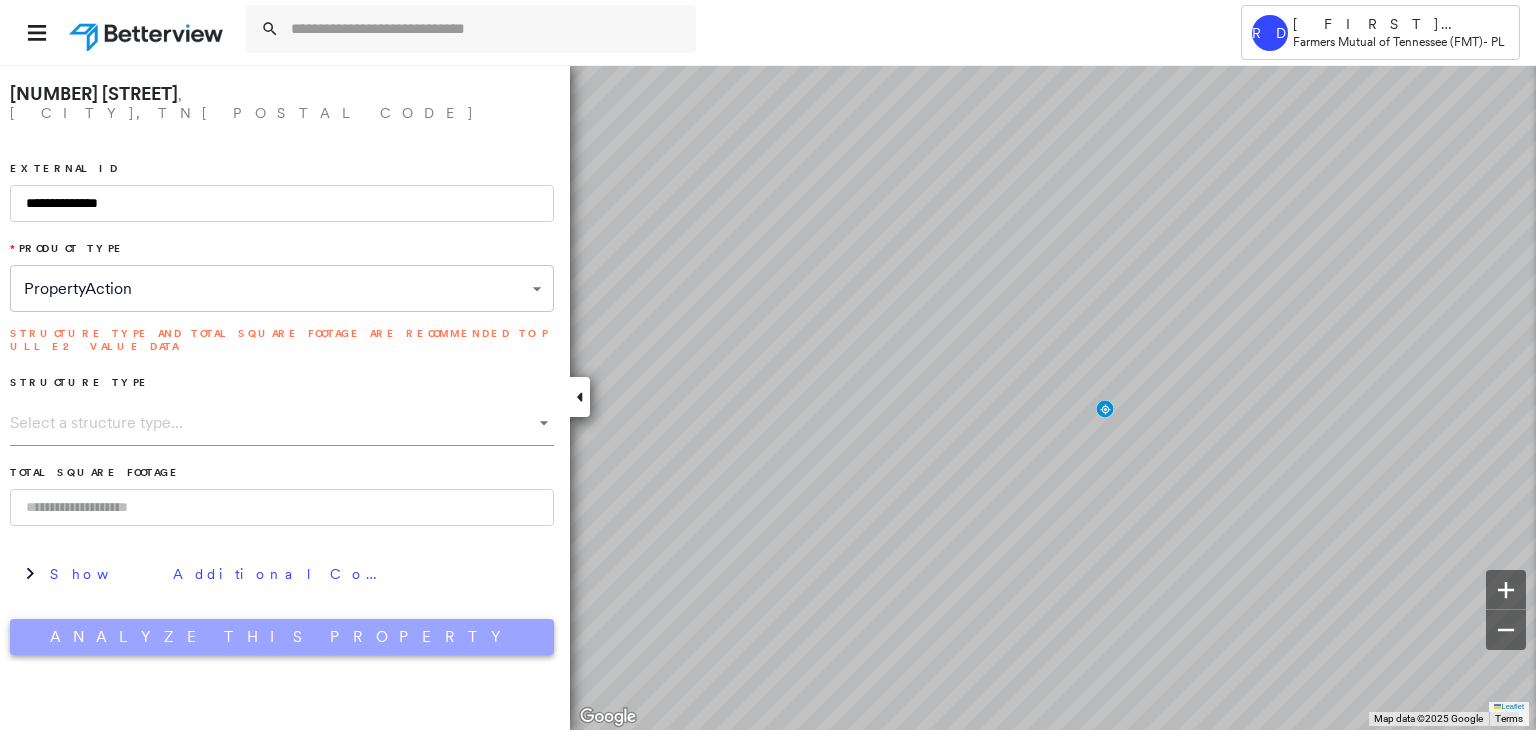 click on "Analyze This Property" at bounding box center (282, 637) 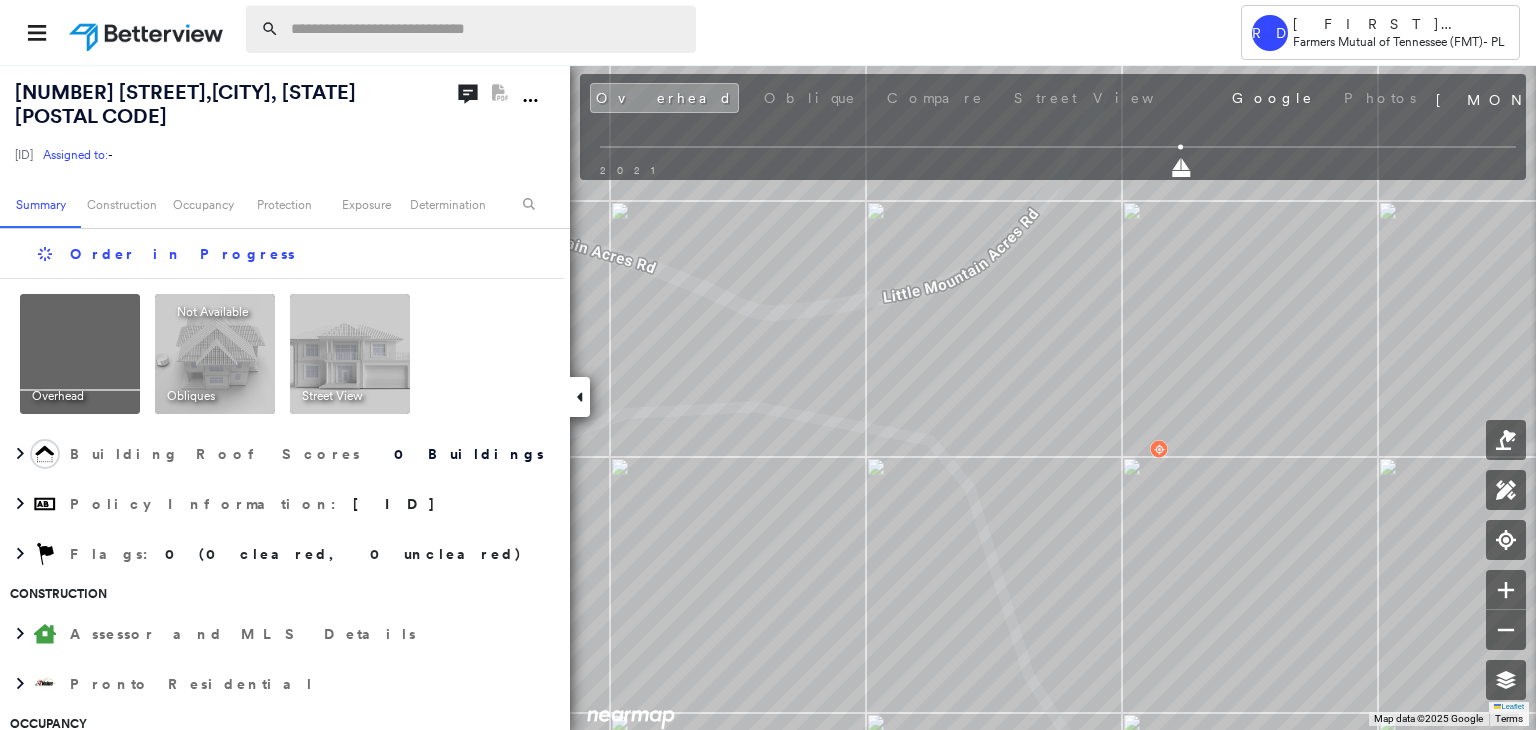 paste on "**********" 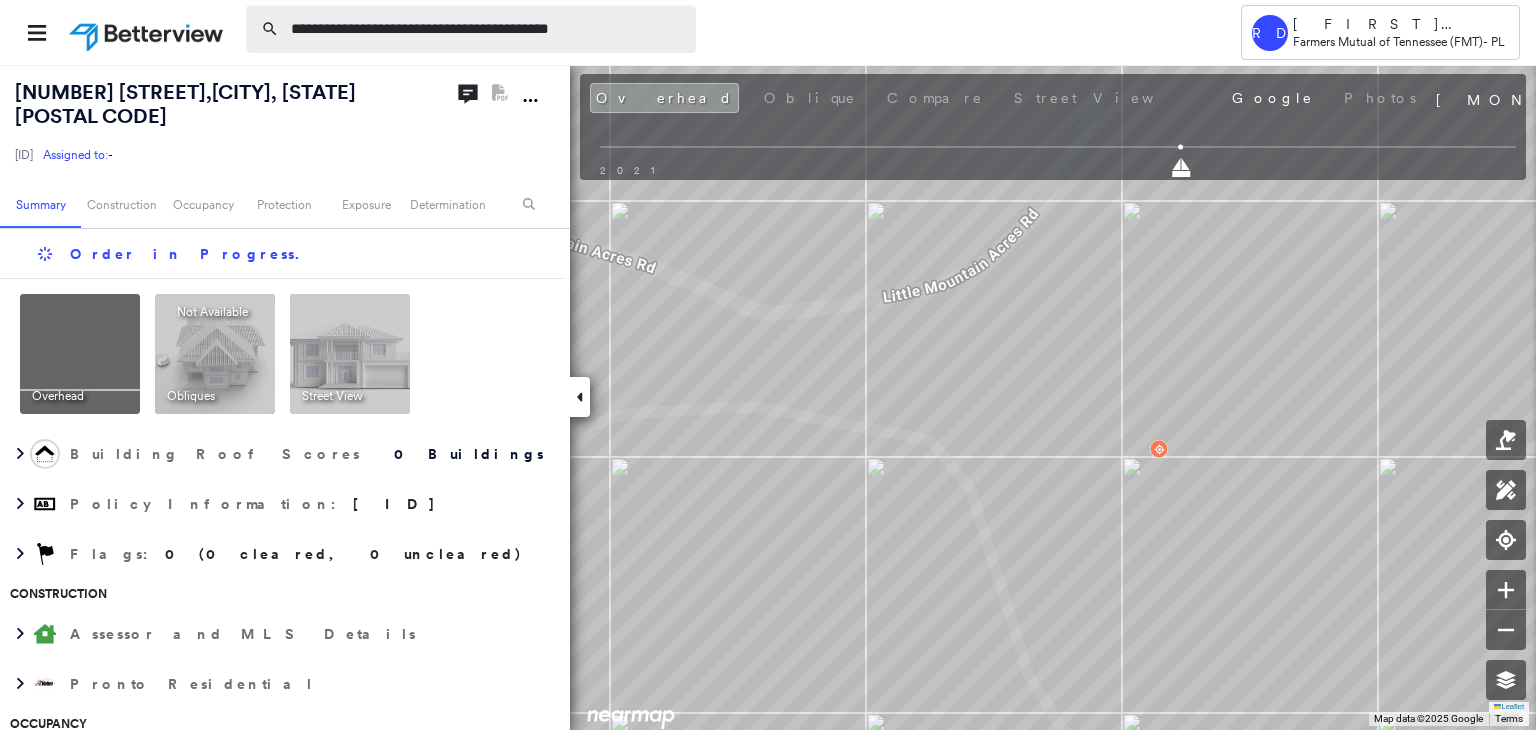 click on "**********" at bounding box center [487, 29] 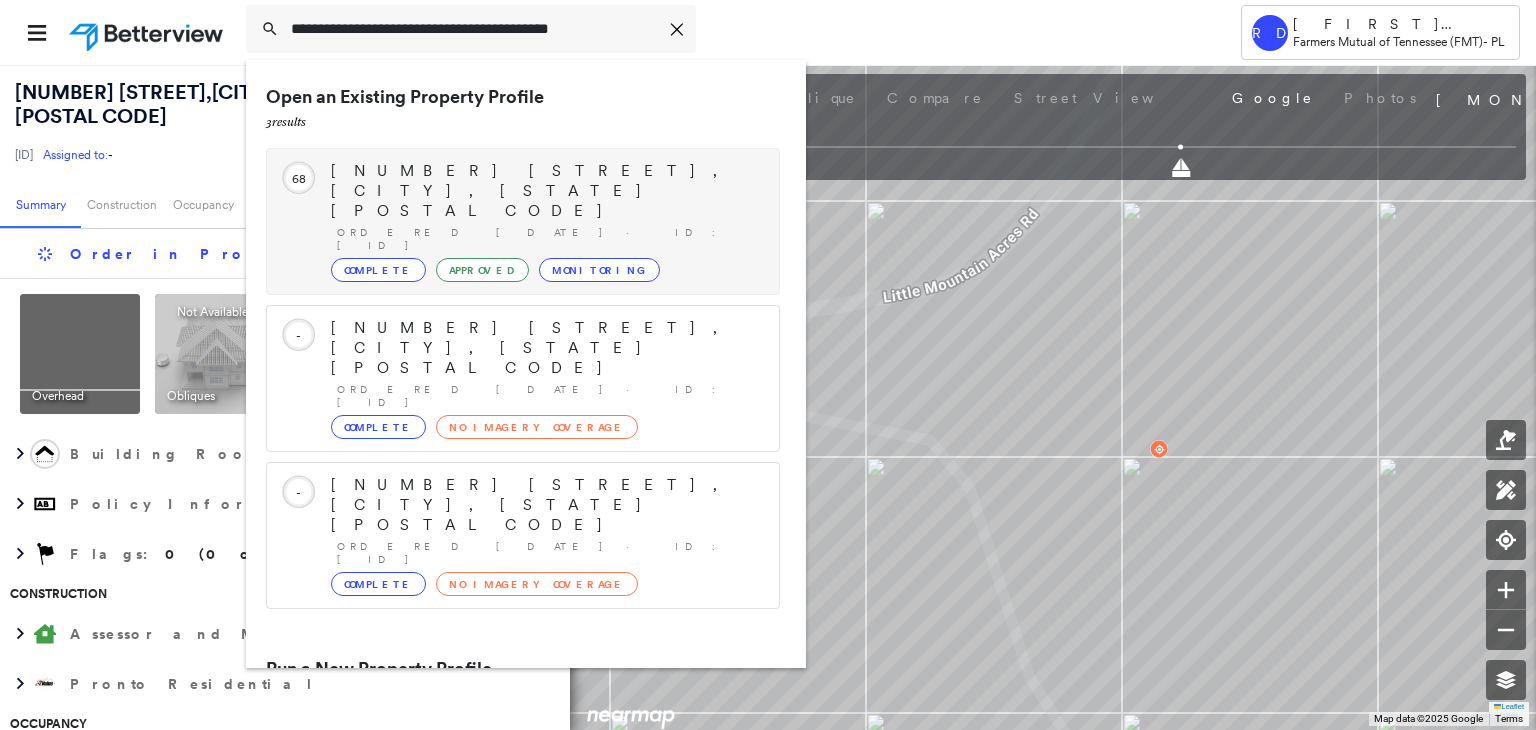 type on "**********" 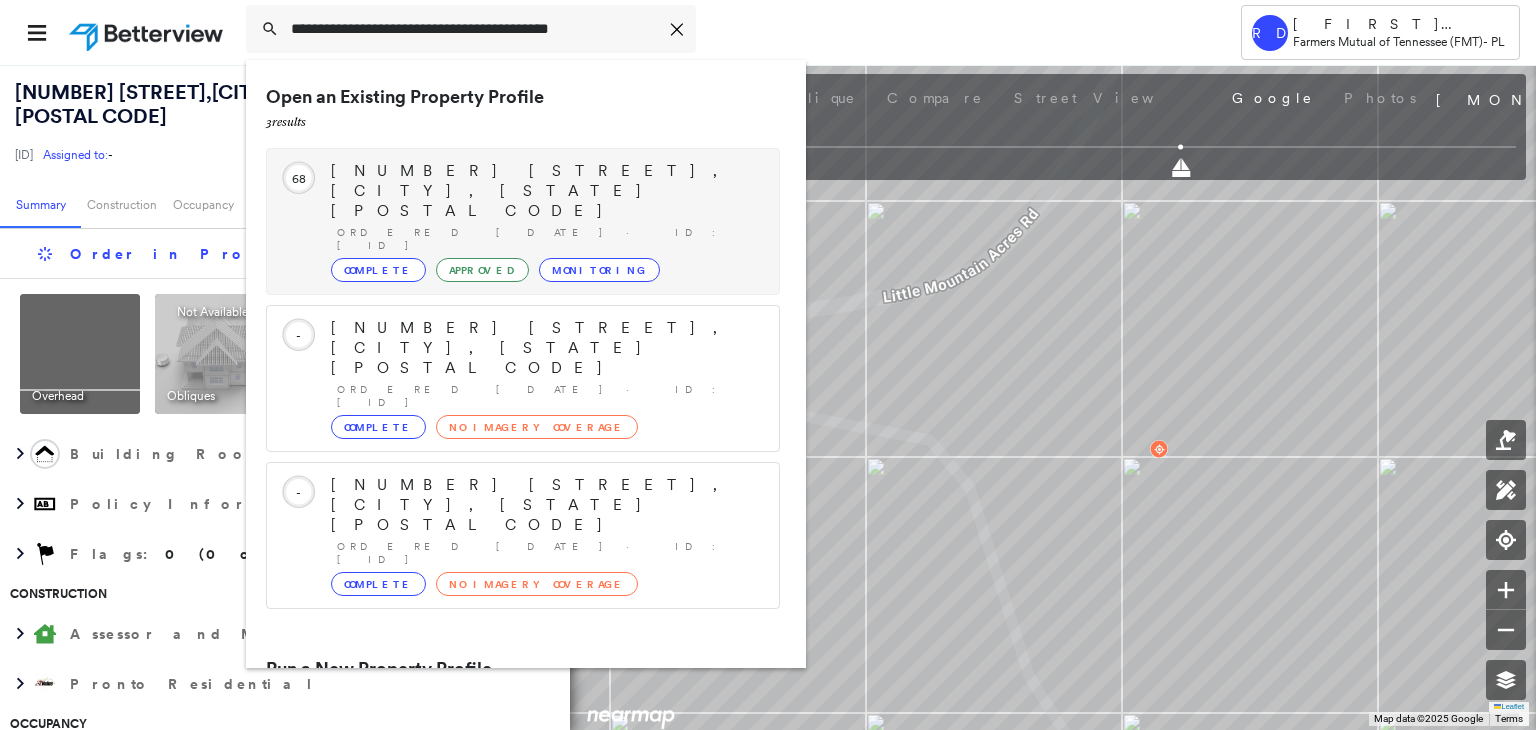 click on "[NUMBER] [STREET], [CITY], [STATE] [POSTAL CODE]" at bounding box center (545, 191) 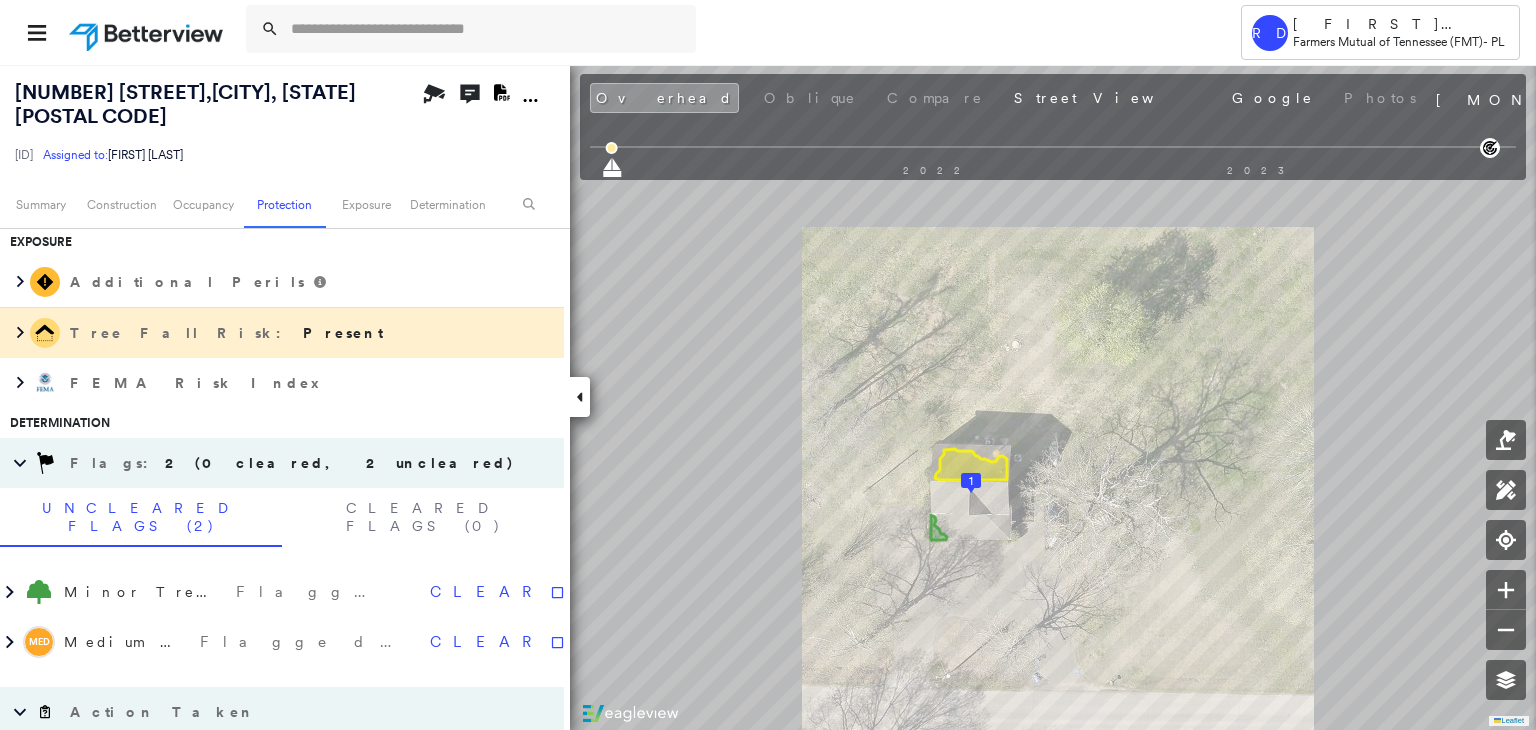 scroll, scrollTop: 900, scrollLeft: 0, axis: vertical 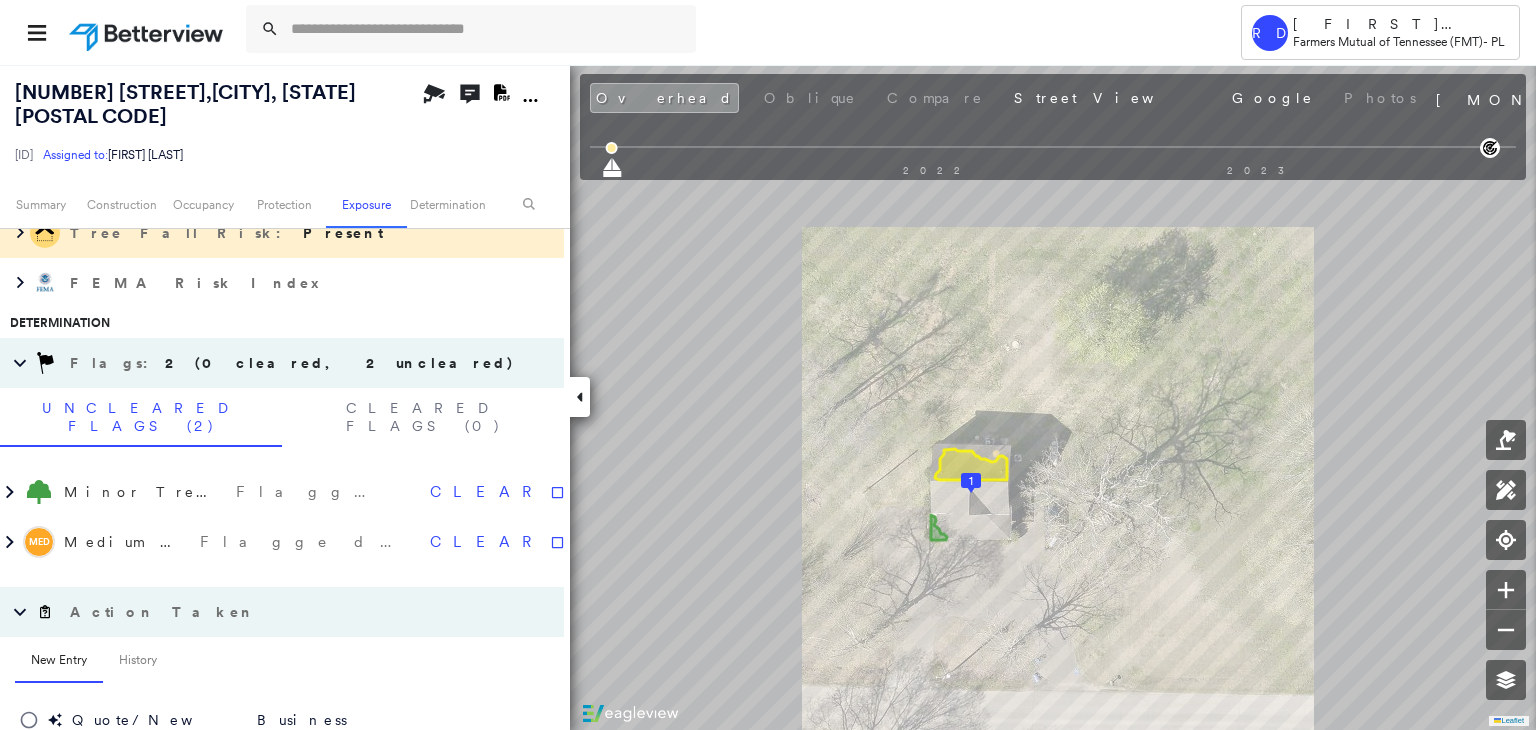 click 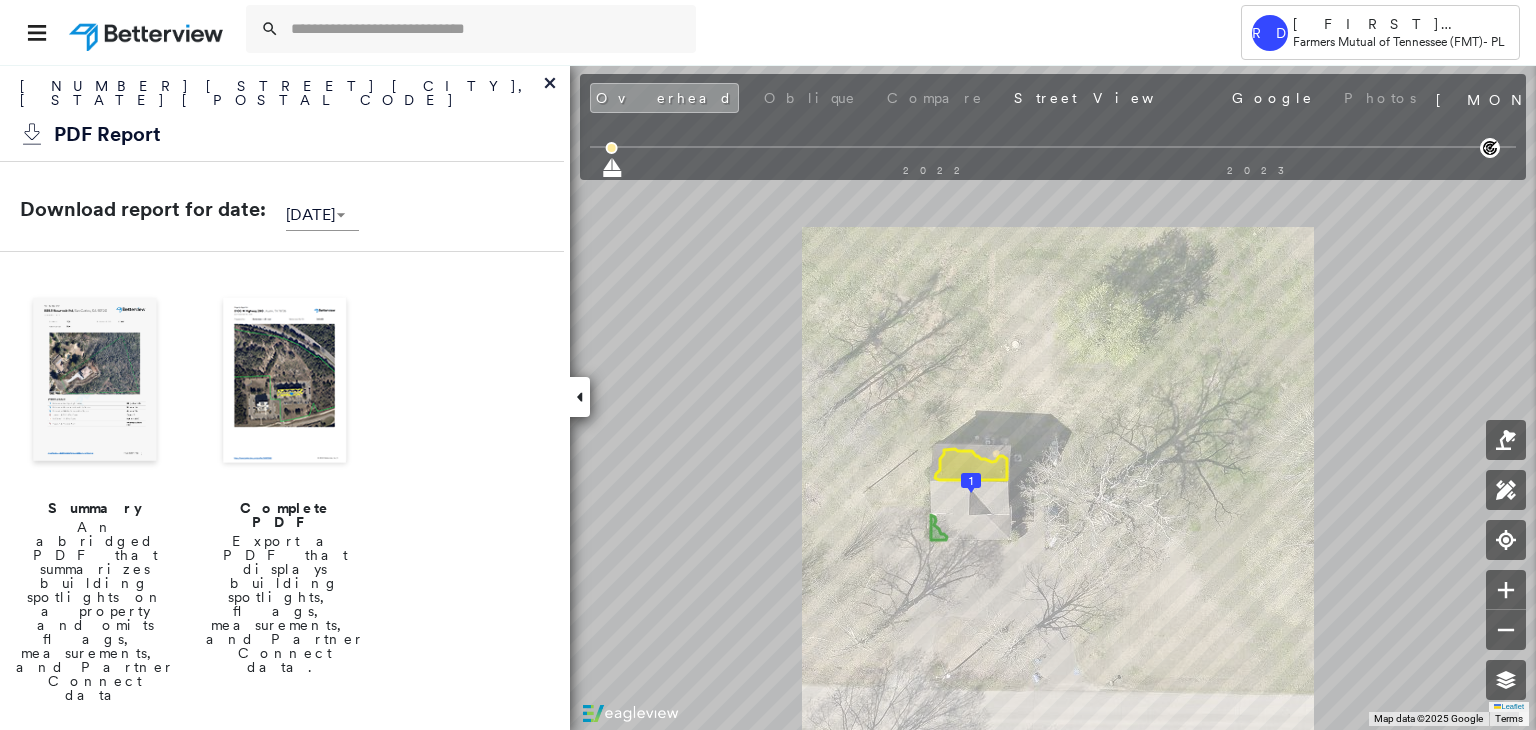 click at bounding box center [285, 382] 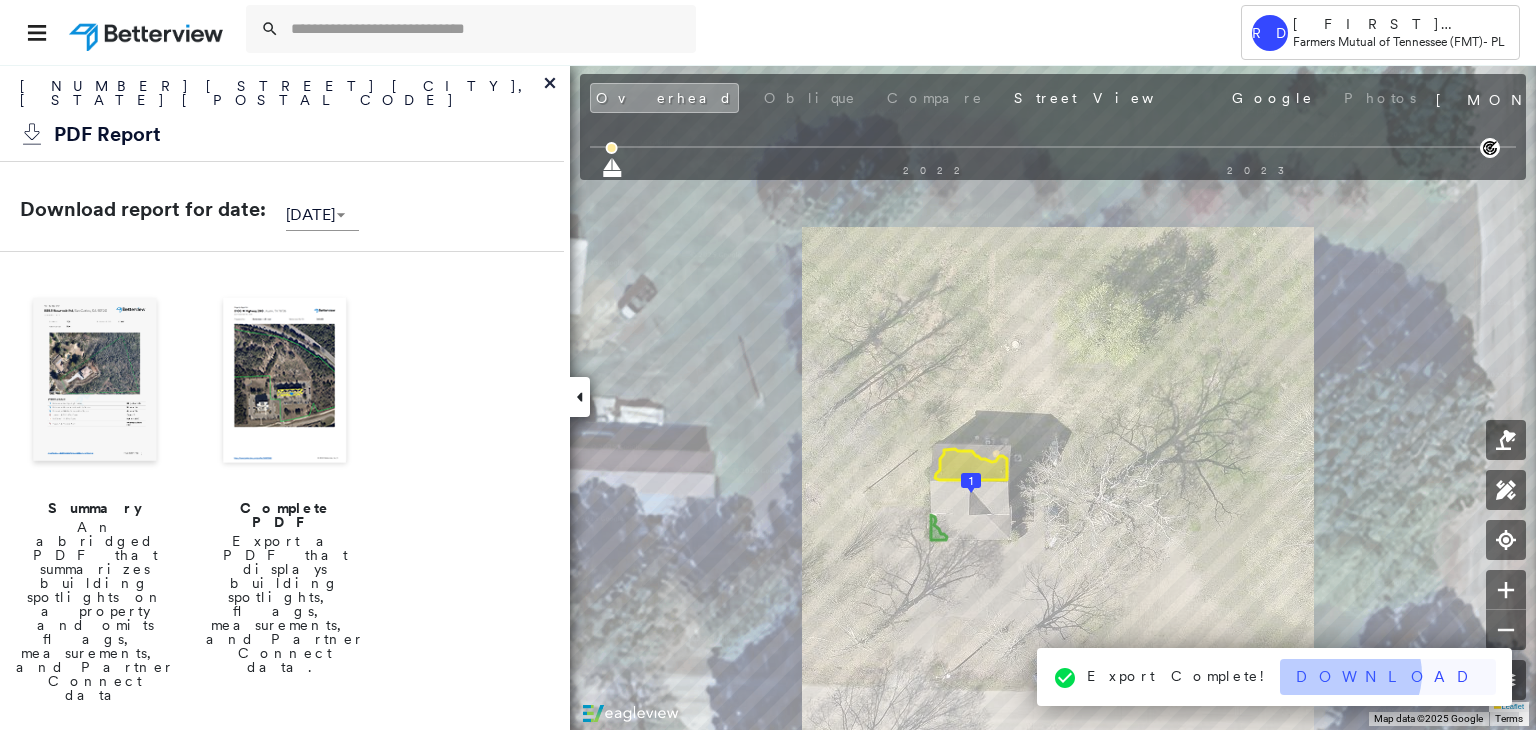click on "Download" at bounding box center (1388, 677) 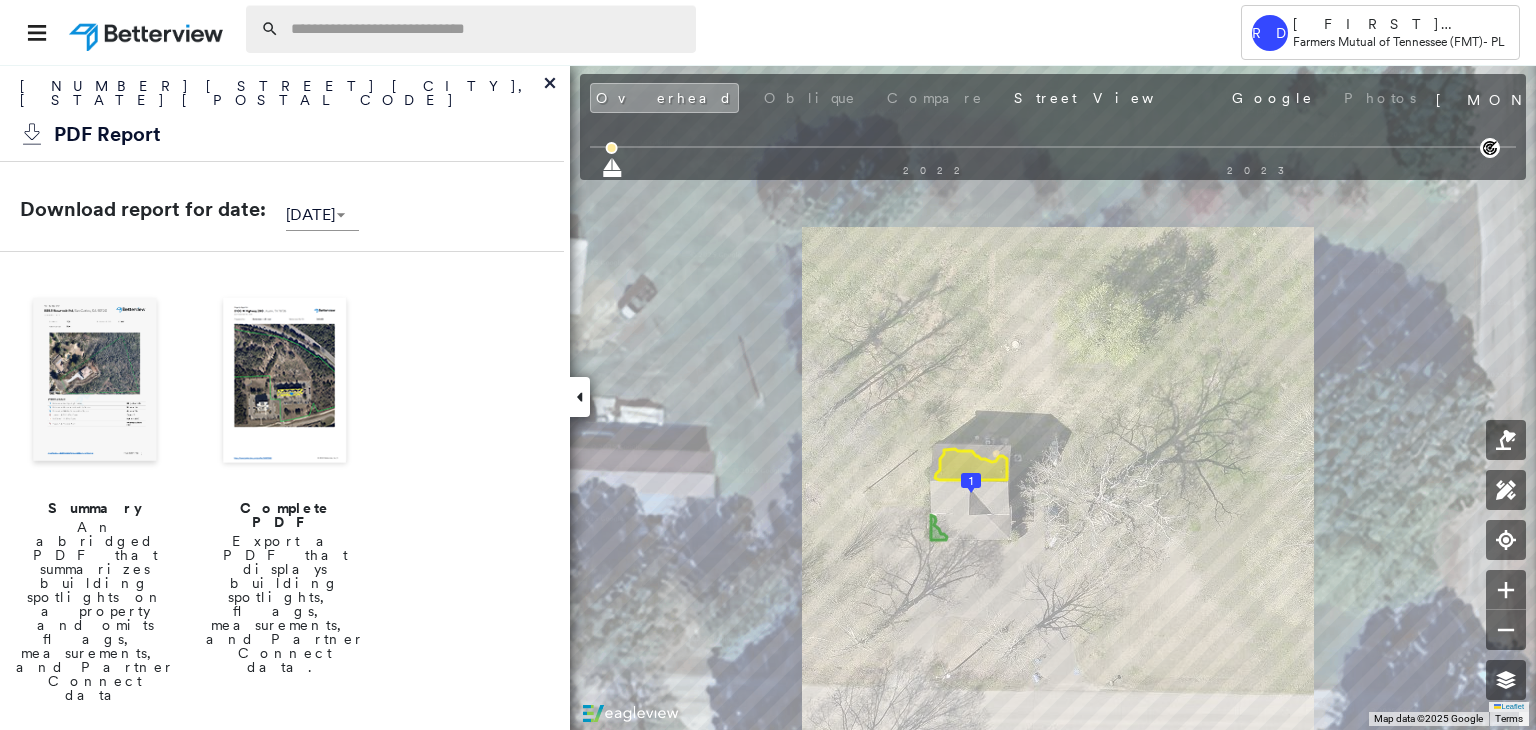 paste on "**********" 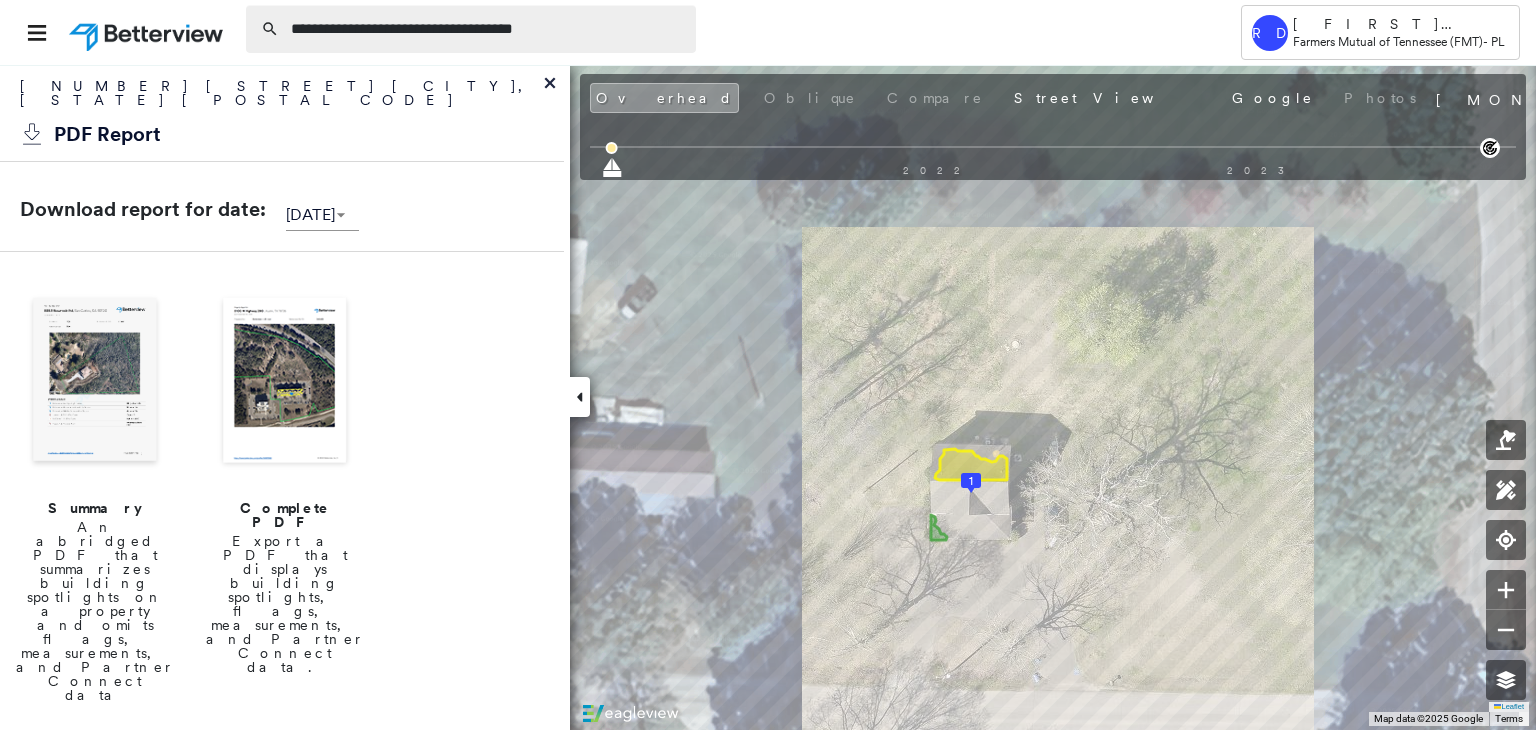 click on "**********" at bounding box center [487, 29] 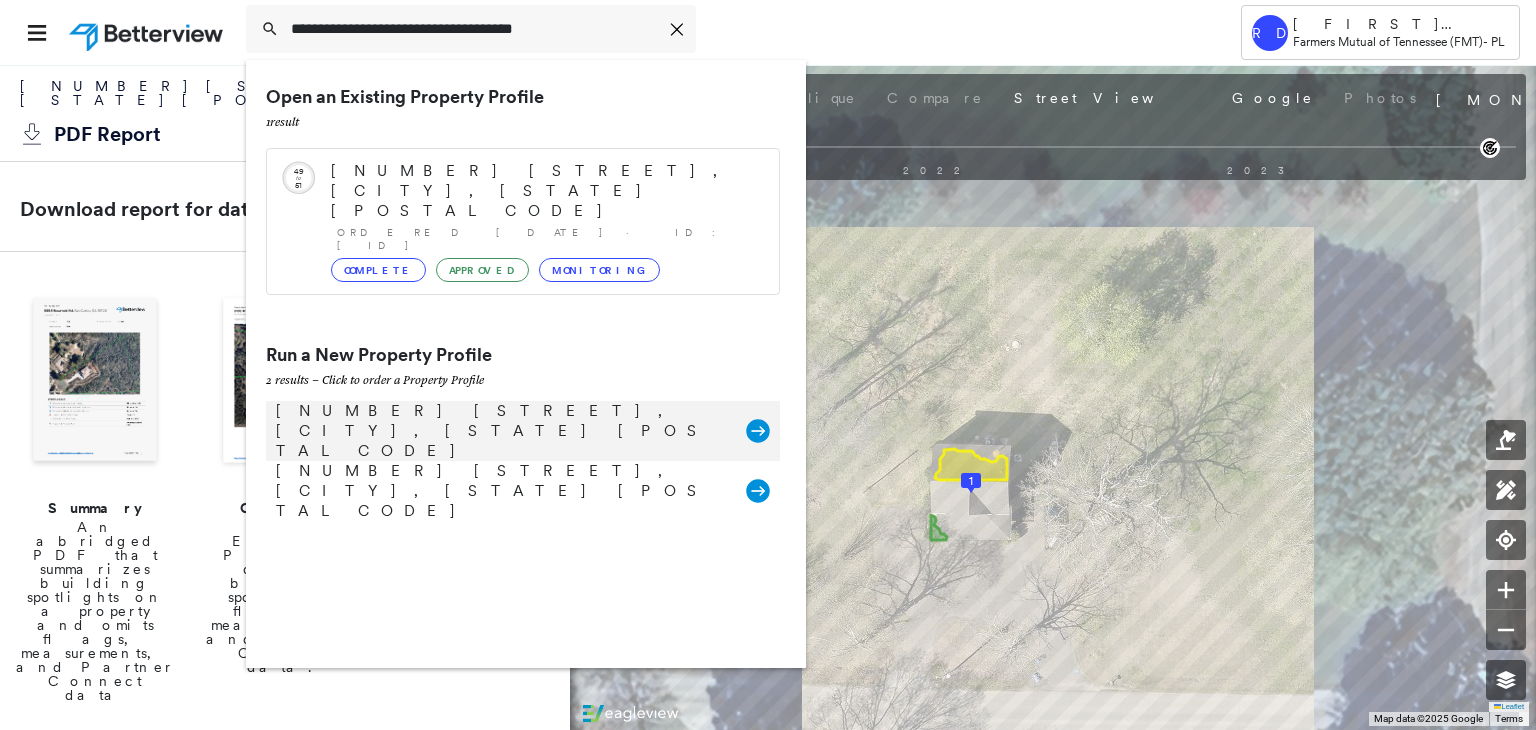 type on "**********" 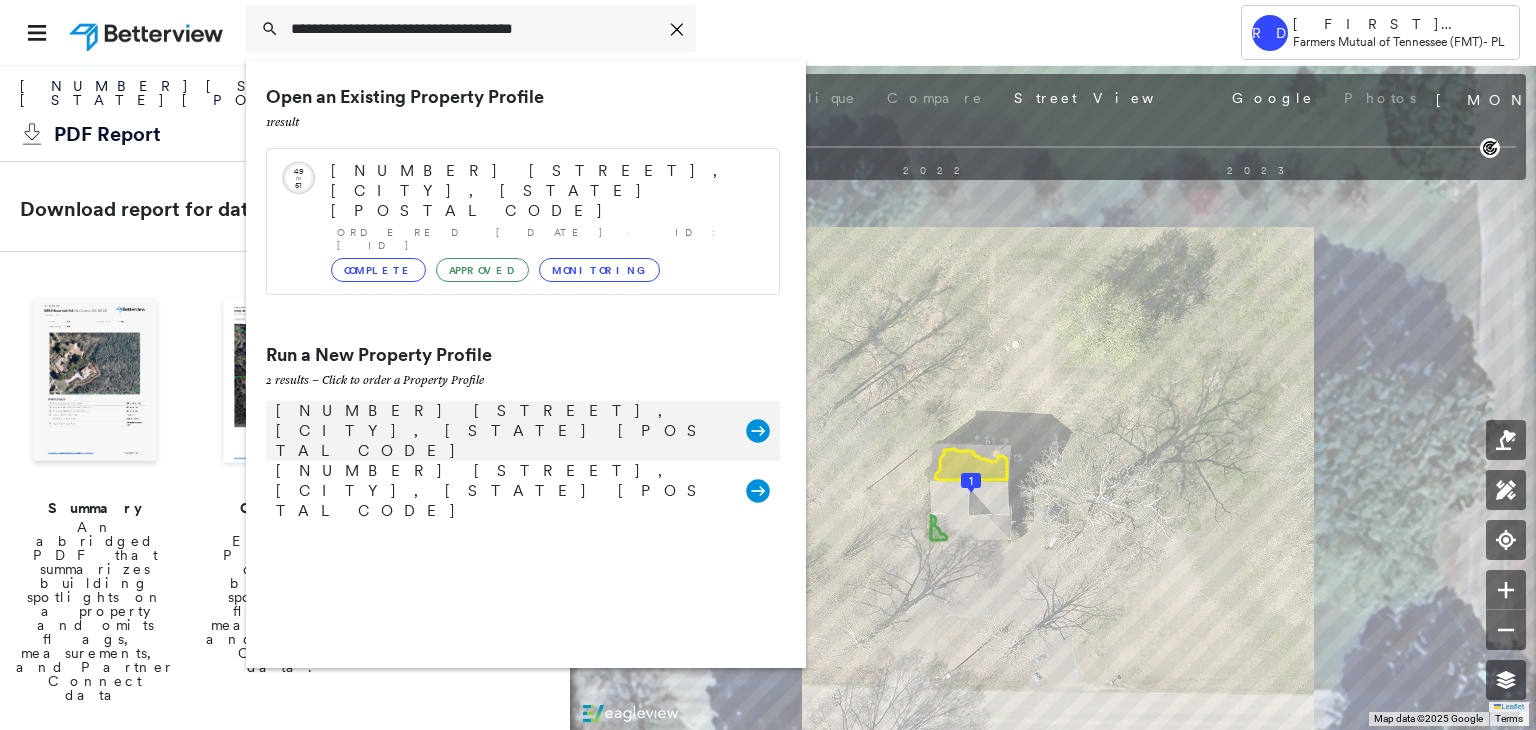 click on "[NUMBER] [STREET], [CITY], [STATE] [POSTAL CODE]" at bounding box center (501, 431) 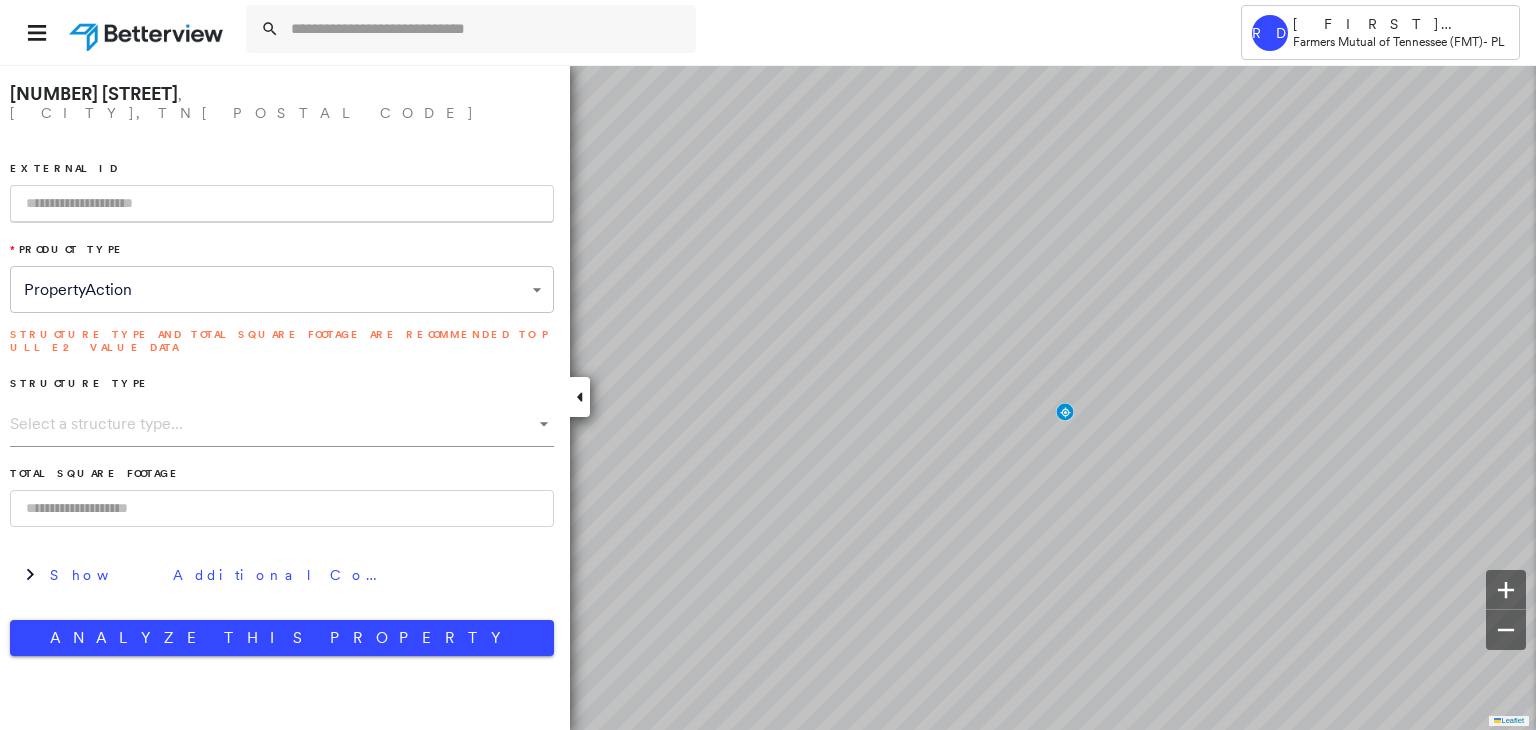 paste on "**********" 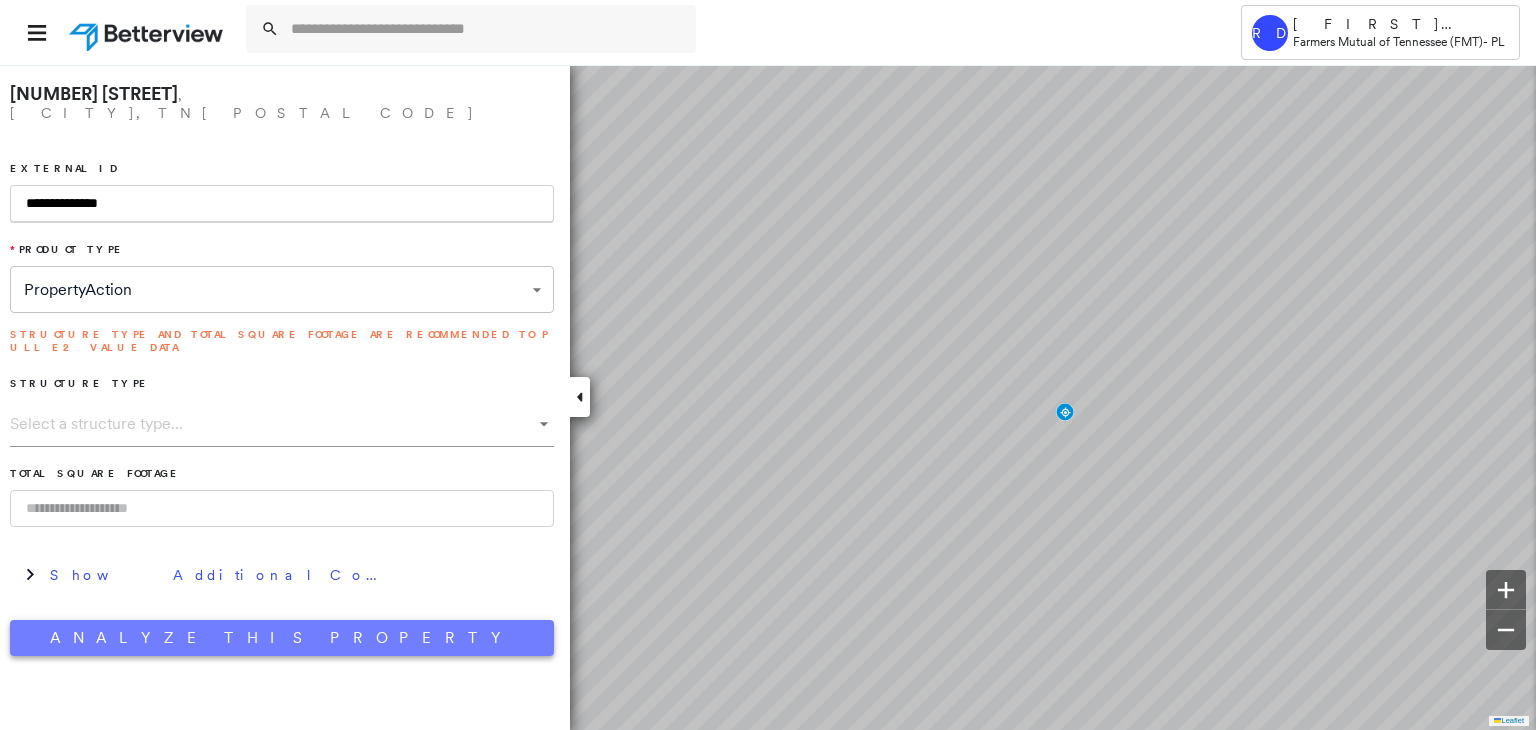 type on "**********" 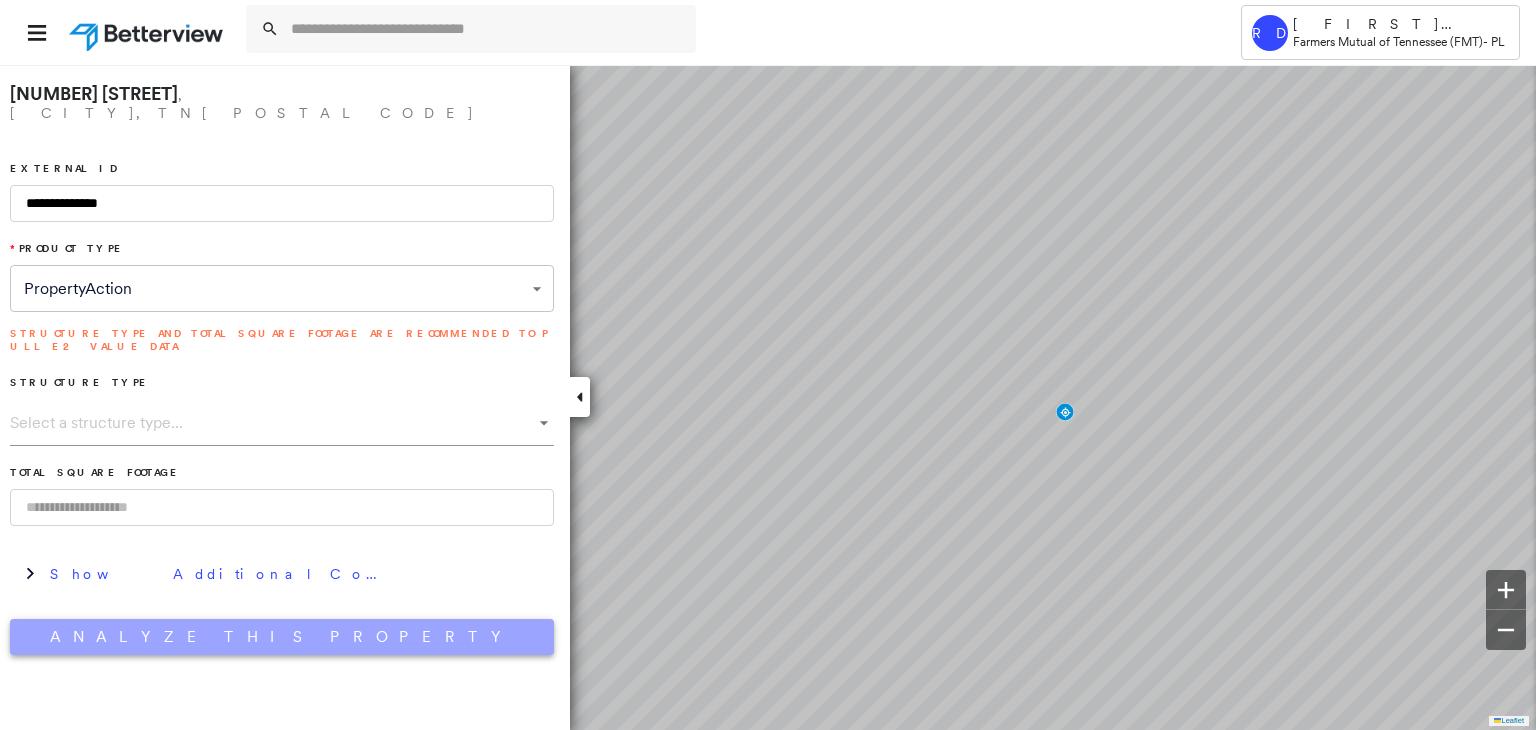 click on "Analyze This Property" at bounding box center (282, 637) 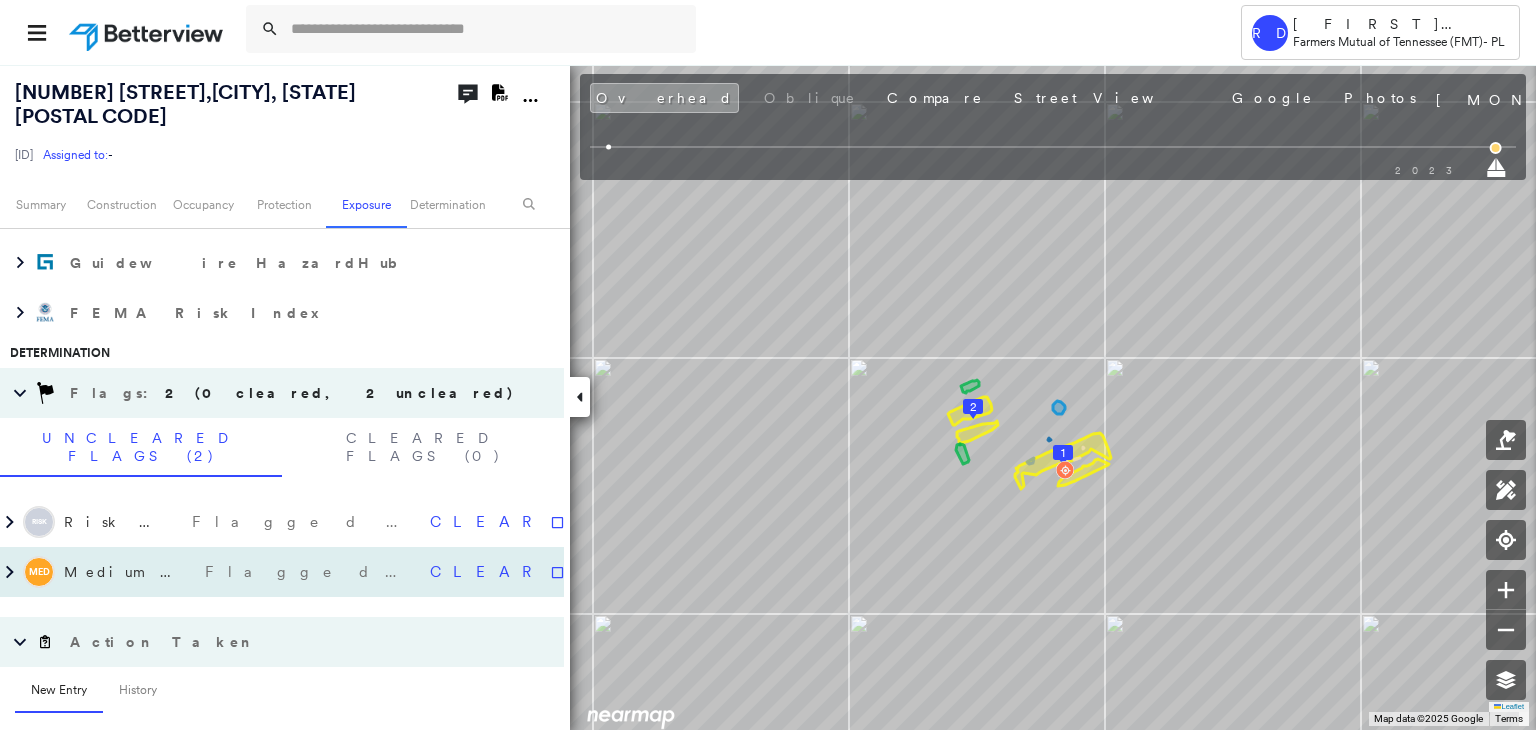 scroll, scrollTop: 1100, scrollLeft: 0, axis: vertical 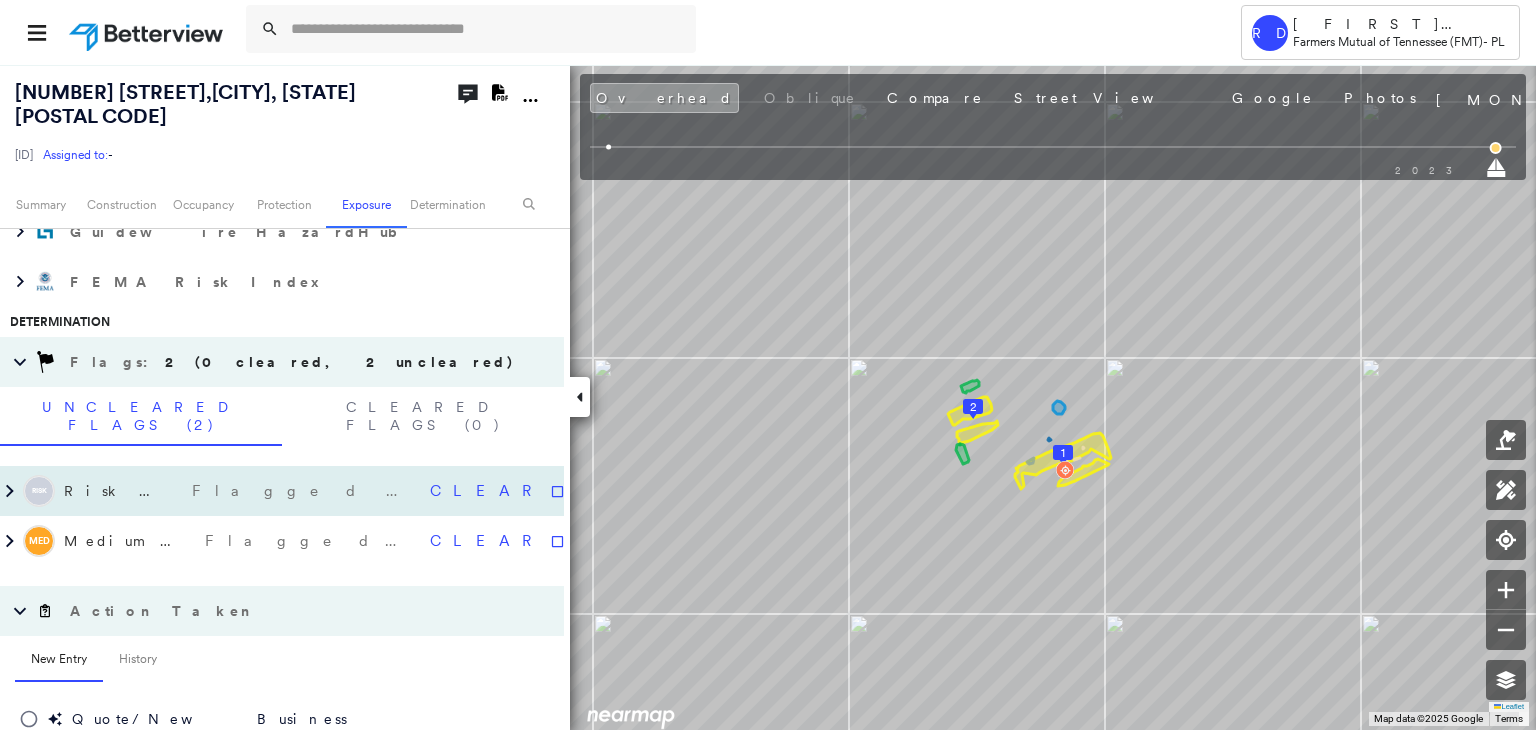 click on "Flagged 08/04/25" at bounding box center [303, 491] 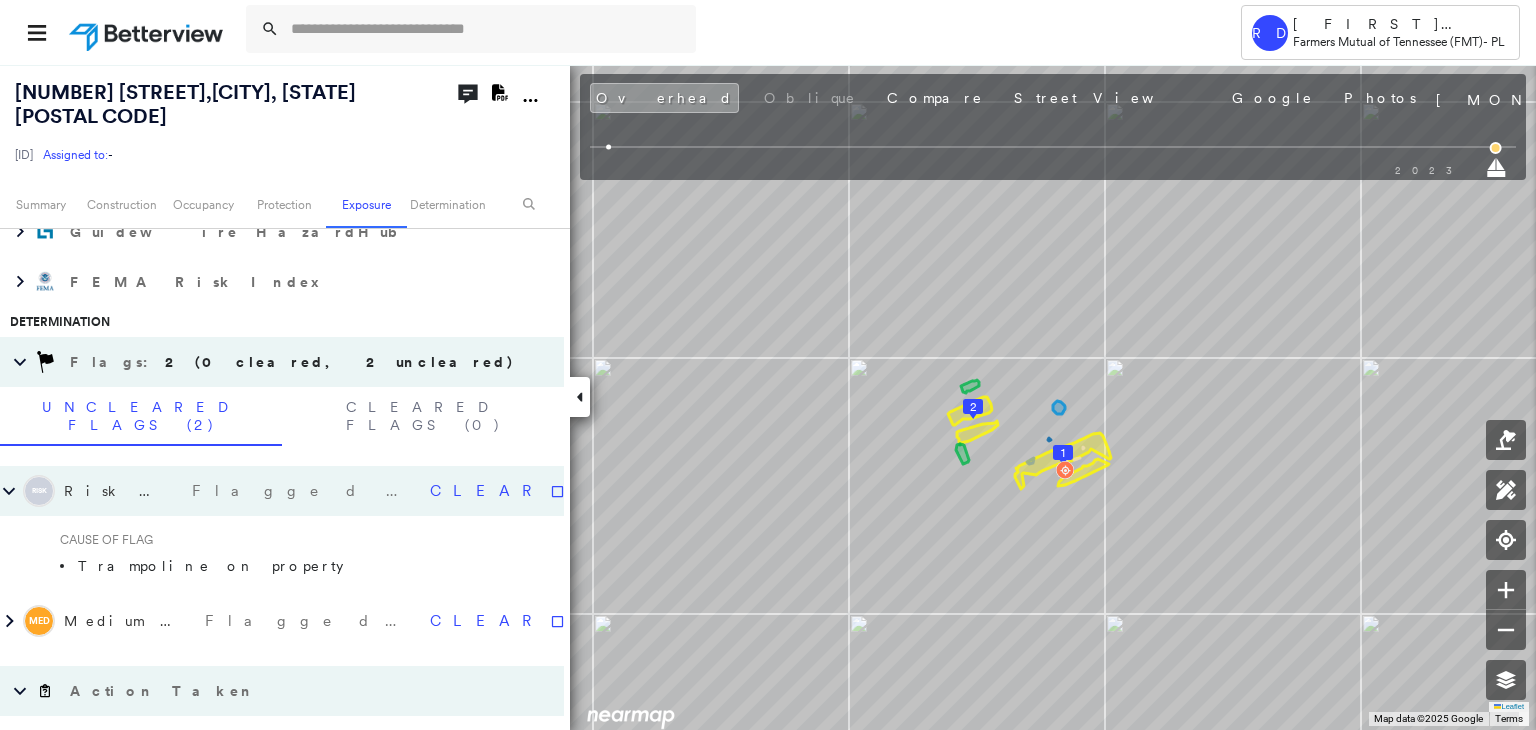 click 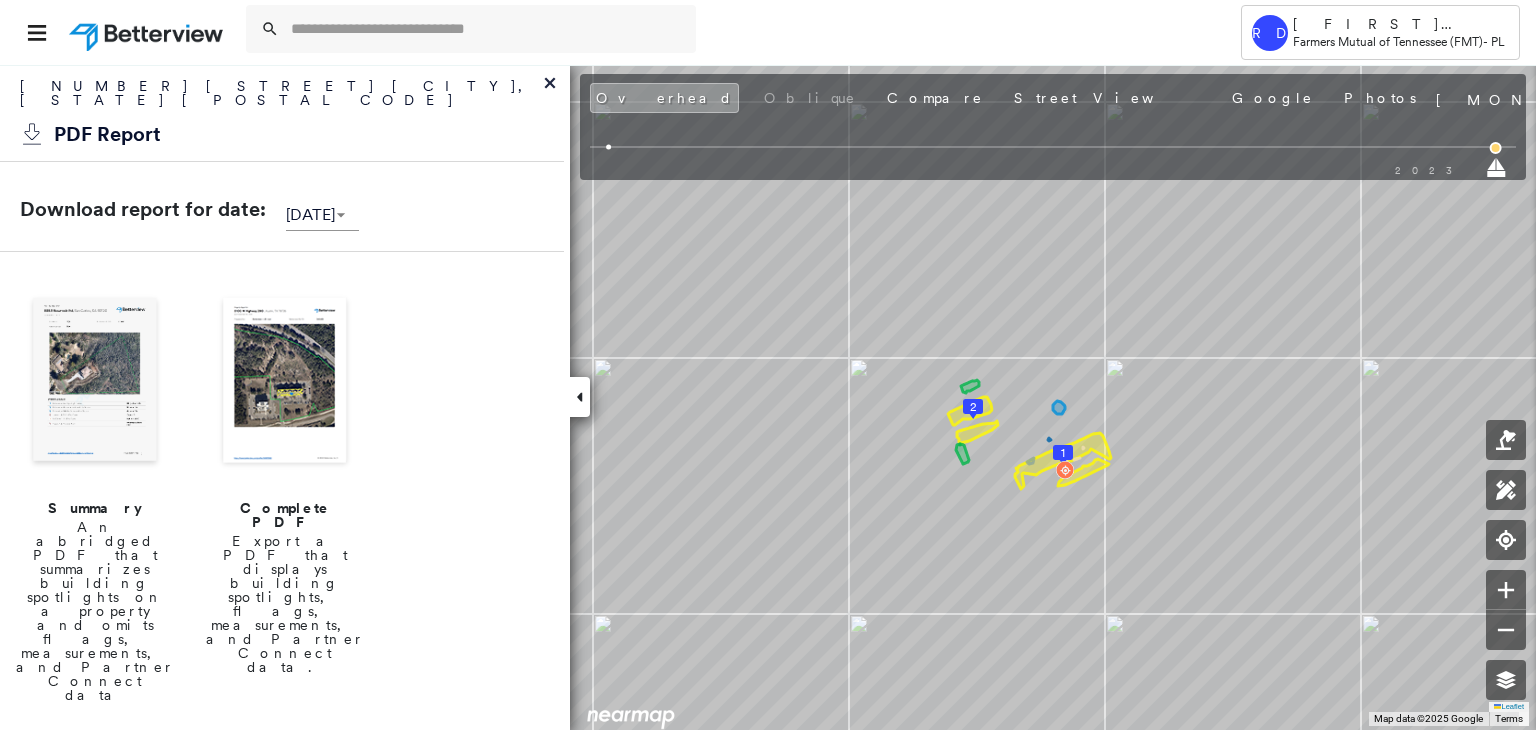 click at bounding box center [285, 382] 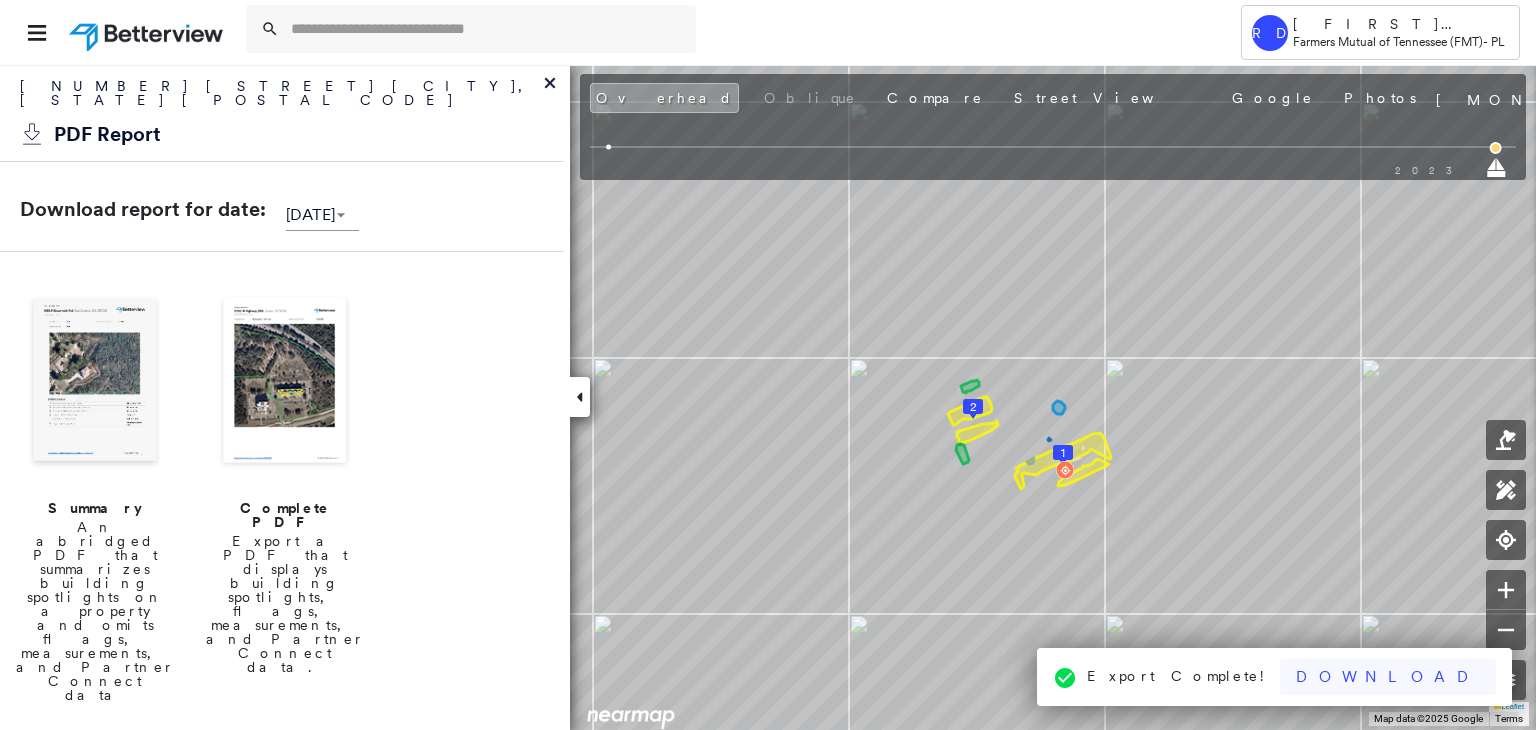 click on "Download" at bounding box center (1388, 677) 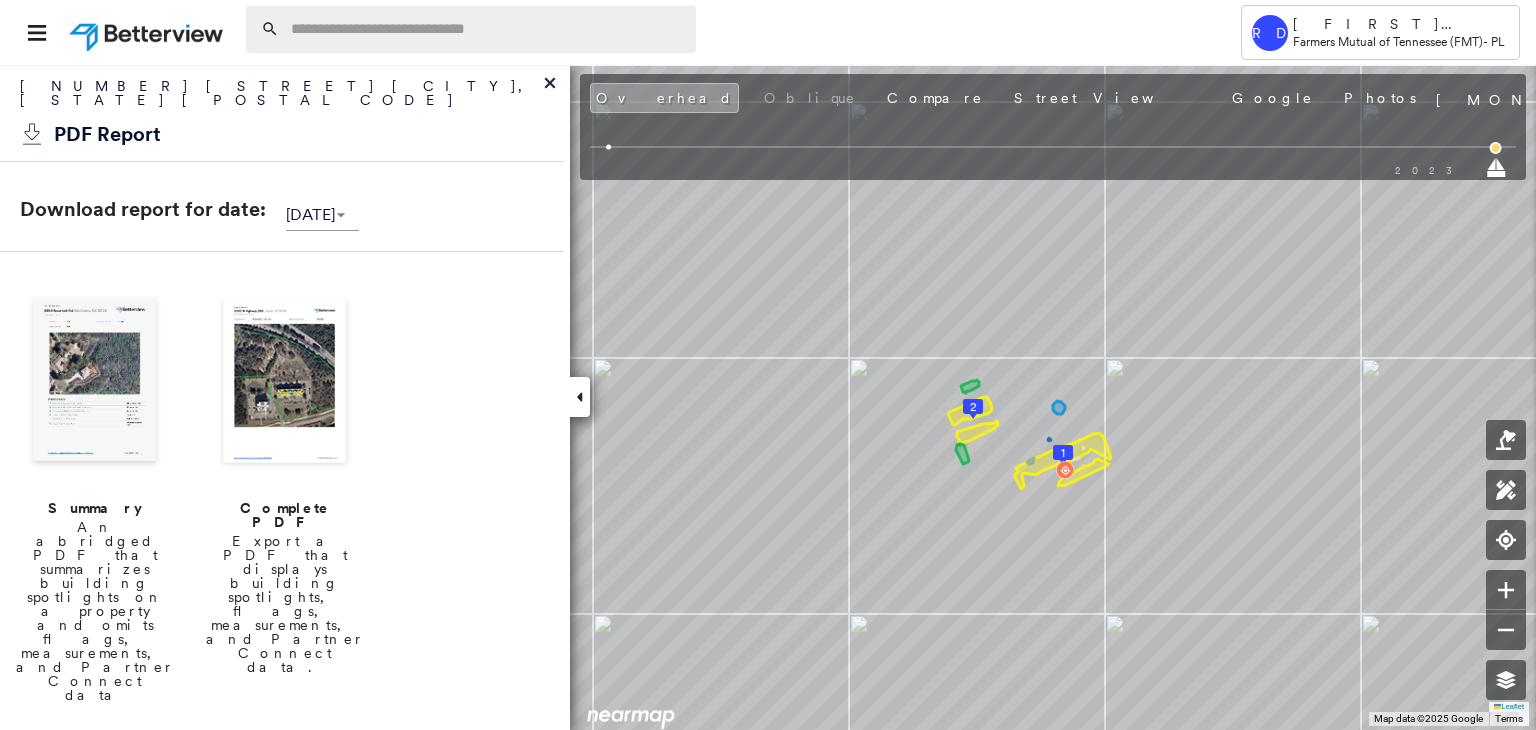 paste on "**********" 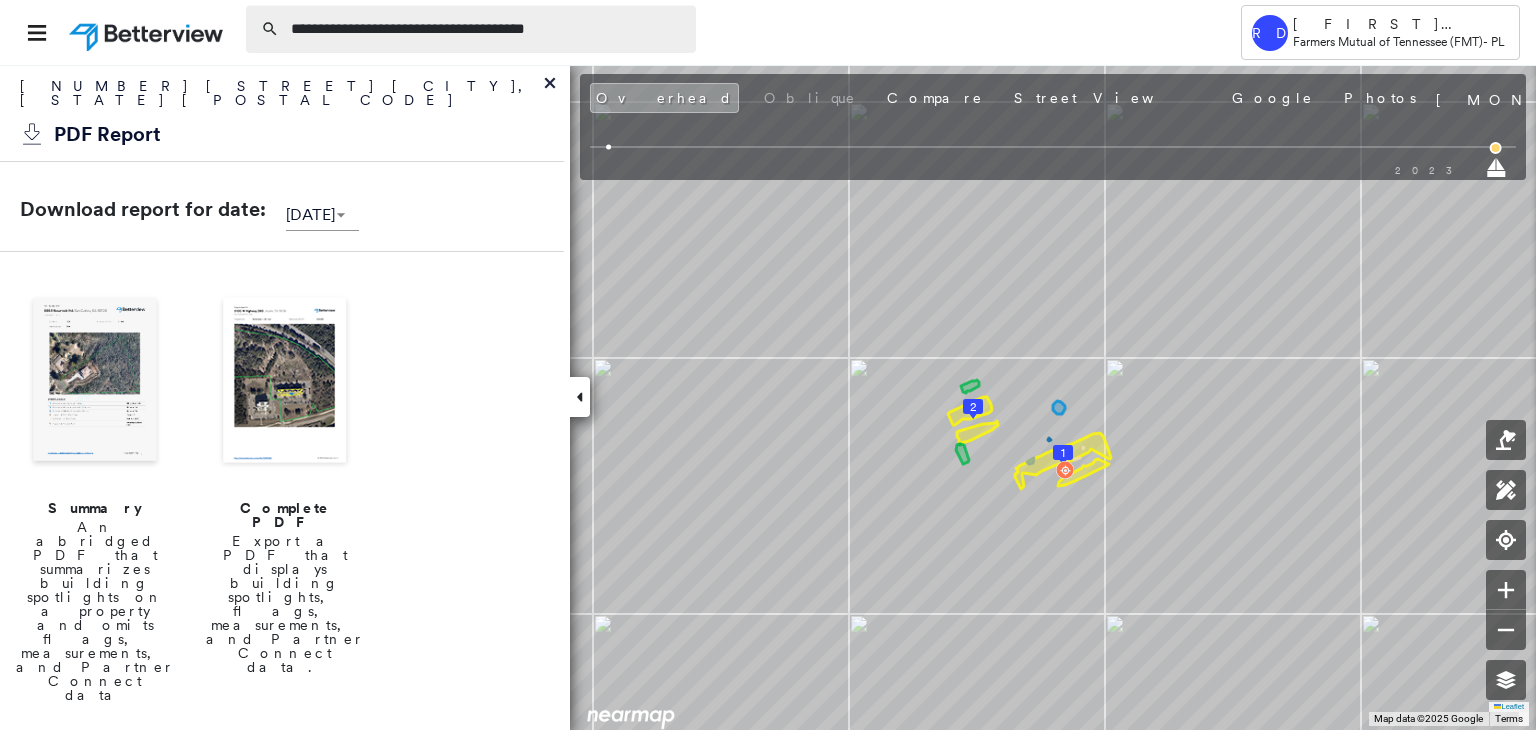 click on "**********" at bounding box center [487, 29] 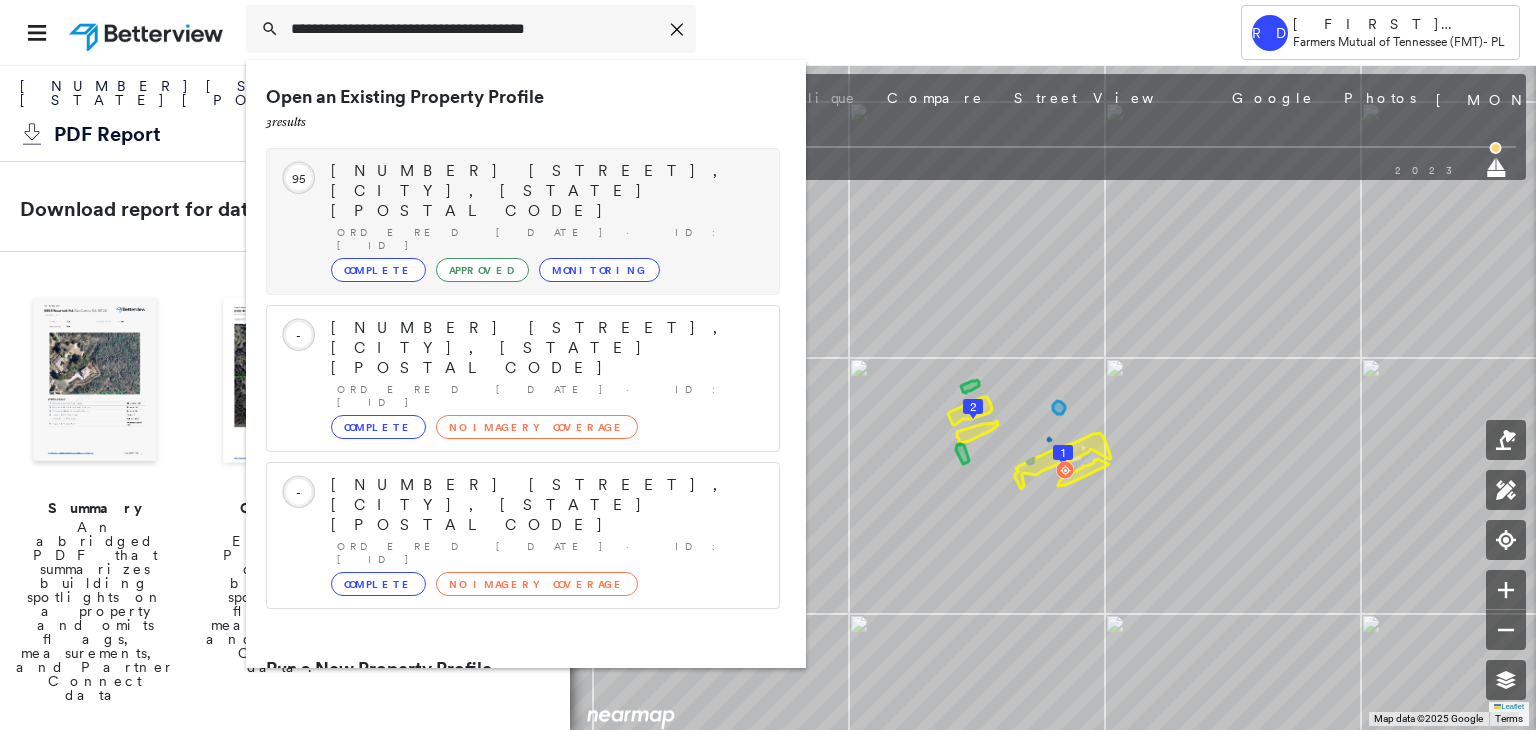 type on "**********" 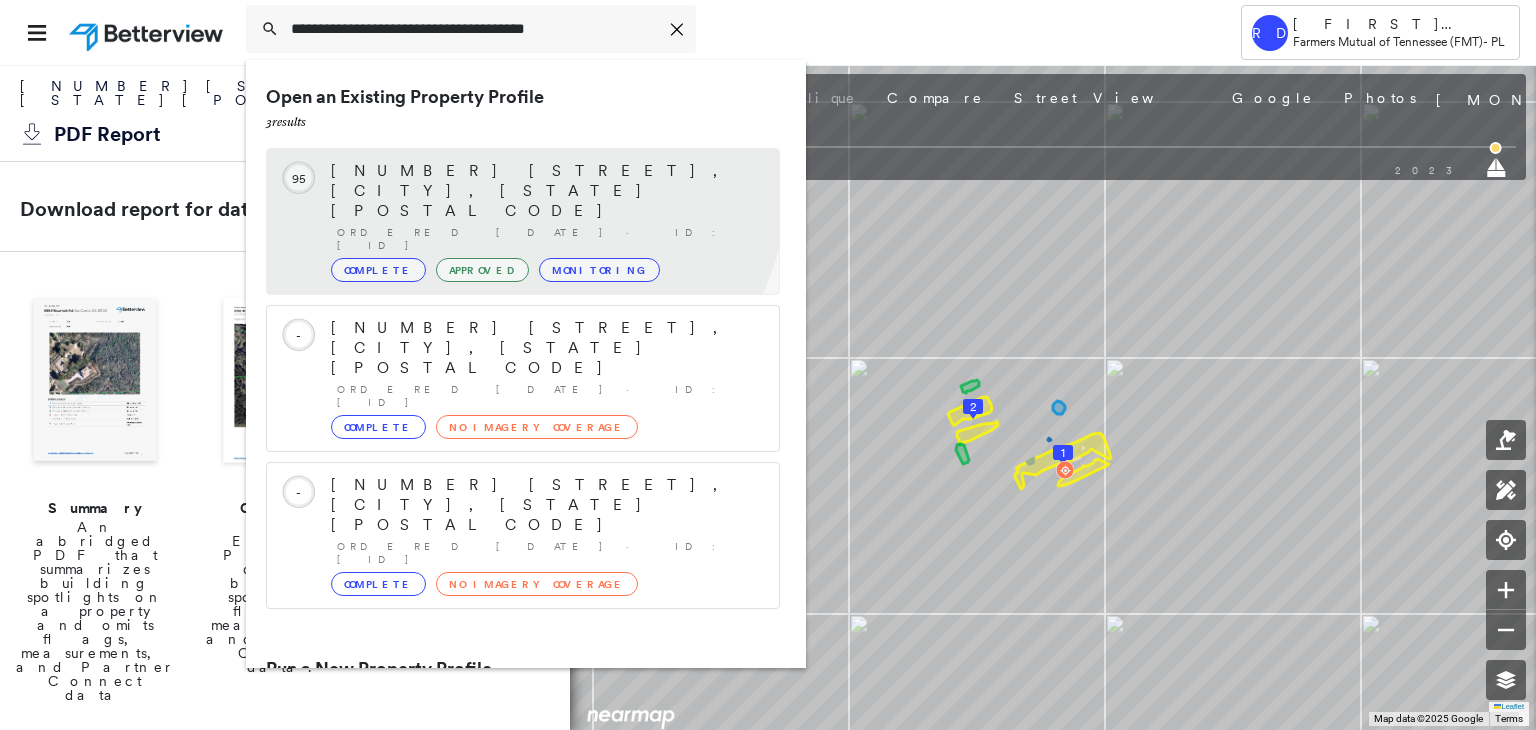 click on "[NUMBER] [STREET], [CITY], [STATE] [POSTAL CODE]" at bounding box center [545, 191] 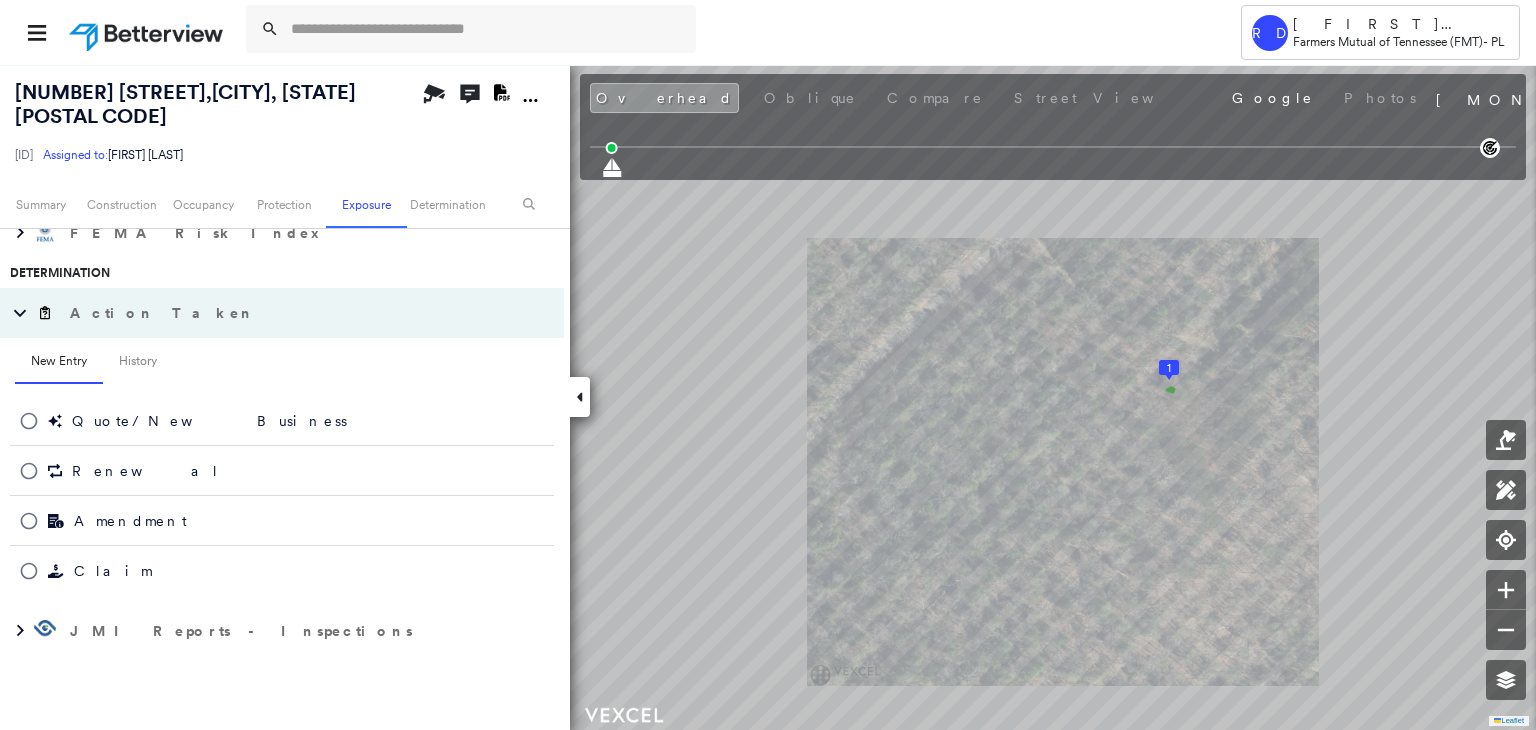 scroll, scrollTop: 949, scrollLeft: 0, axis: vertical 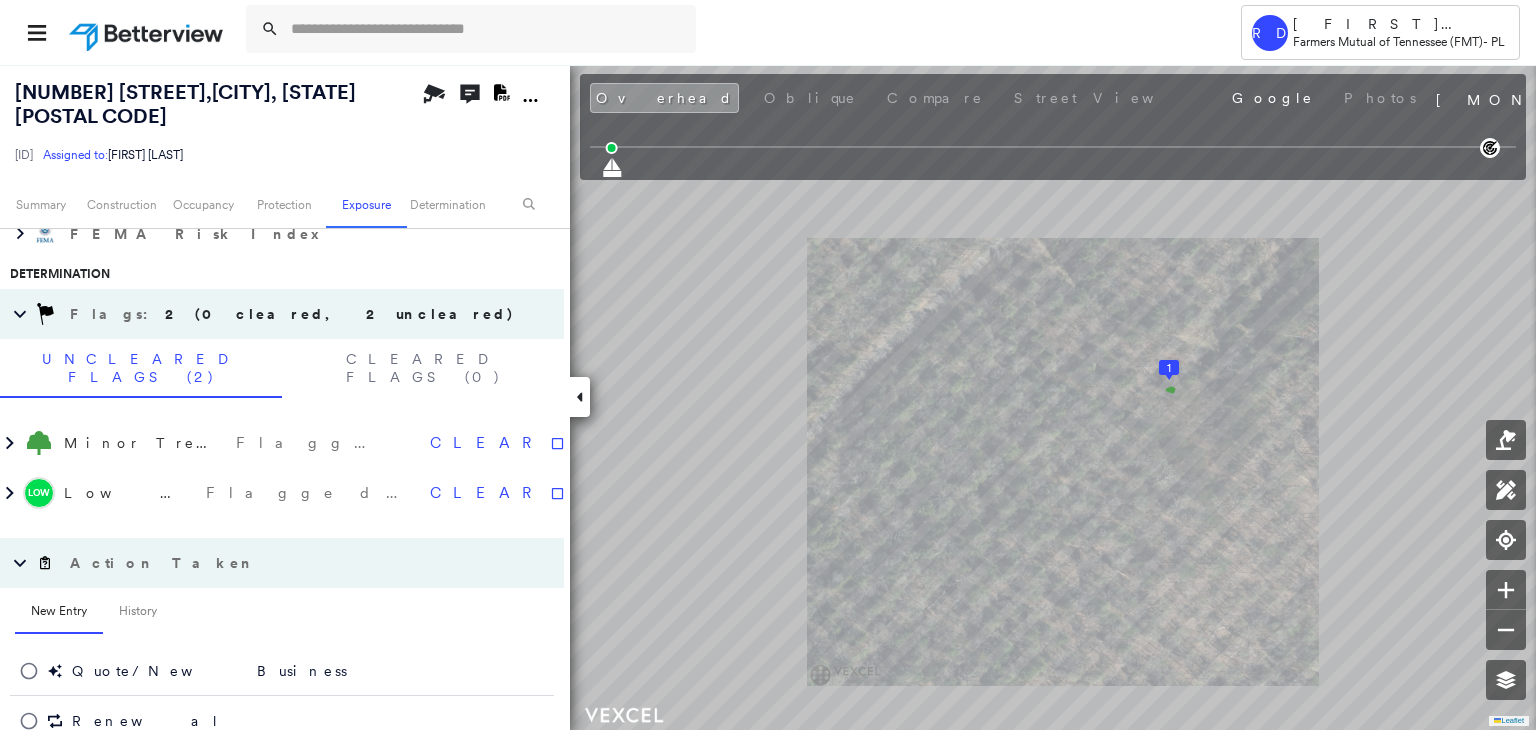 click 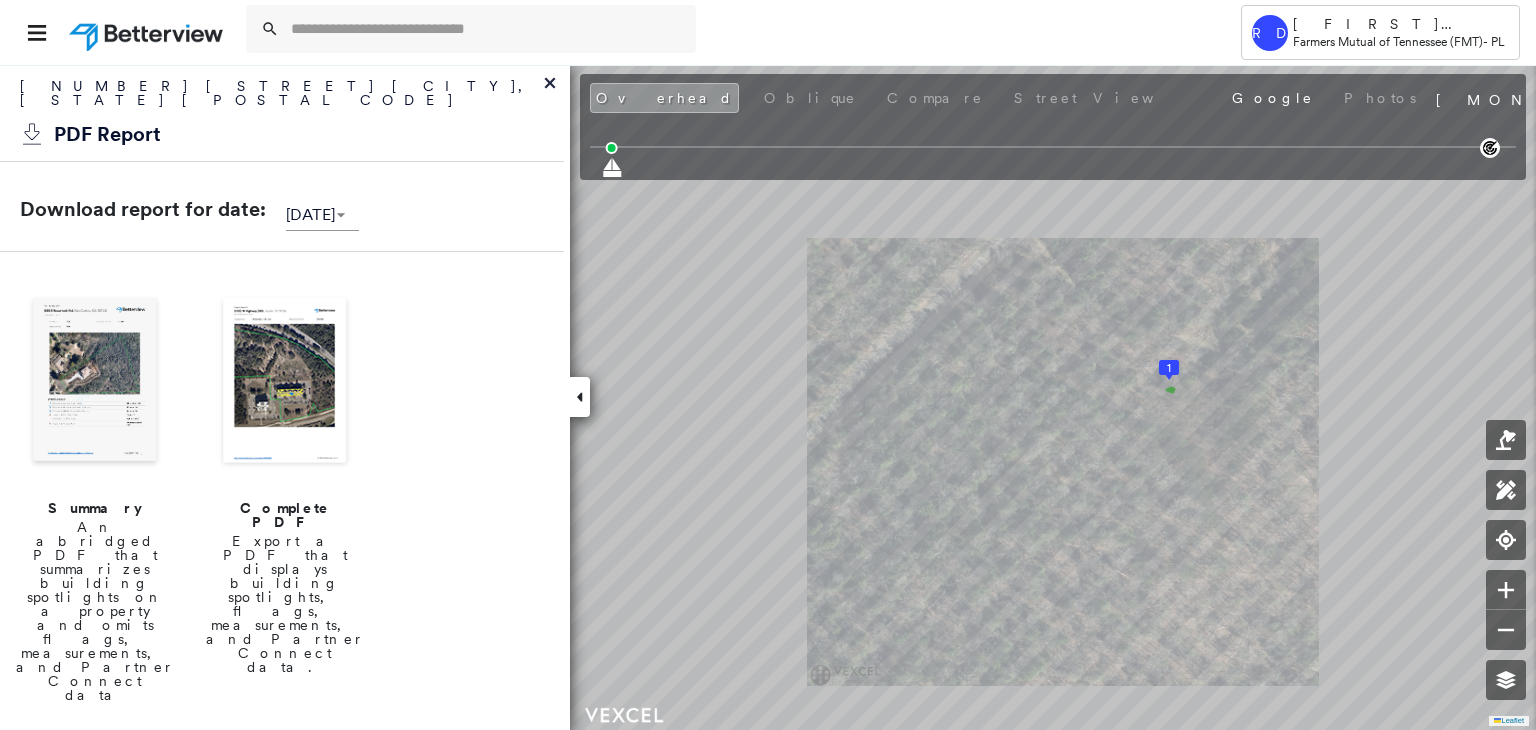 click at bounding box center (285, 382) 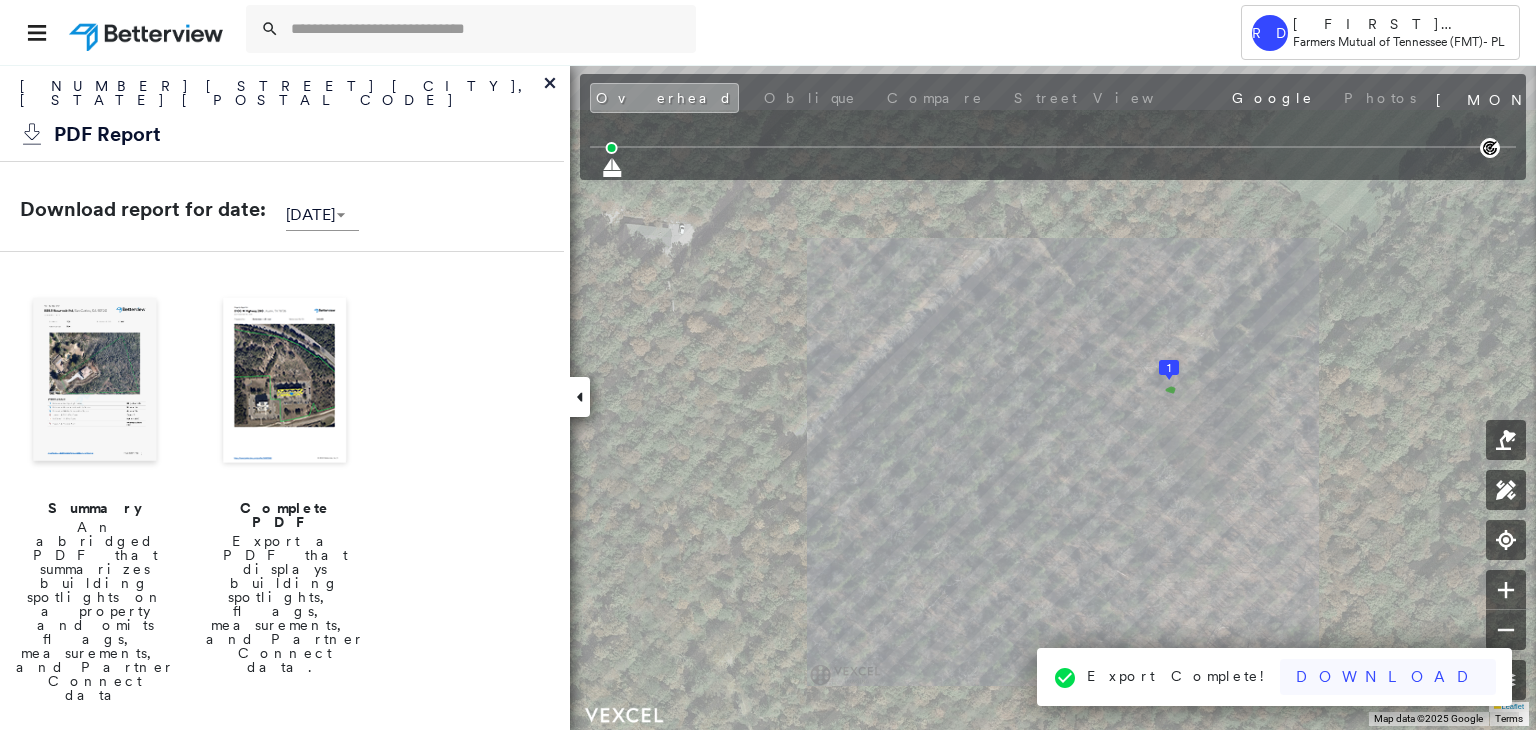 click on "Download" at bounding box center (1388, 677) 